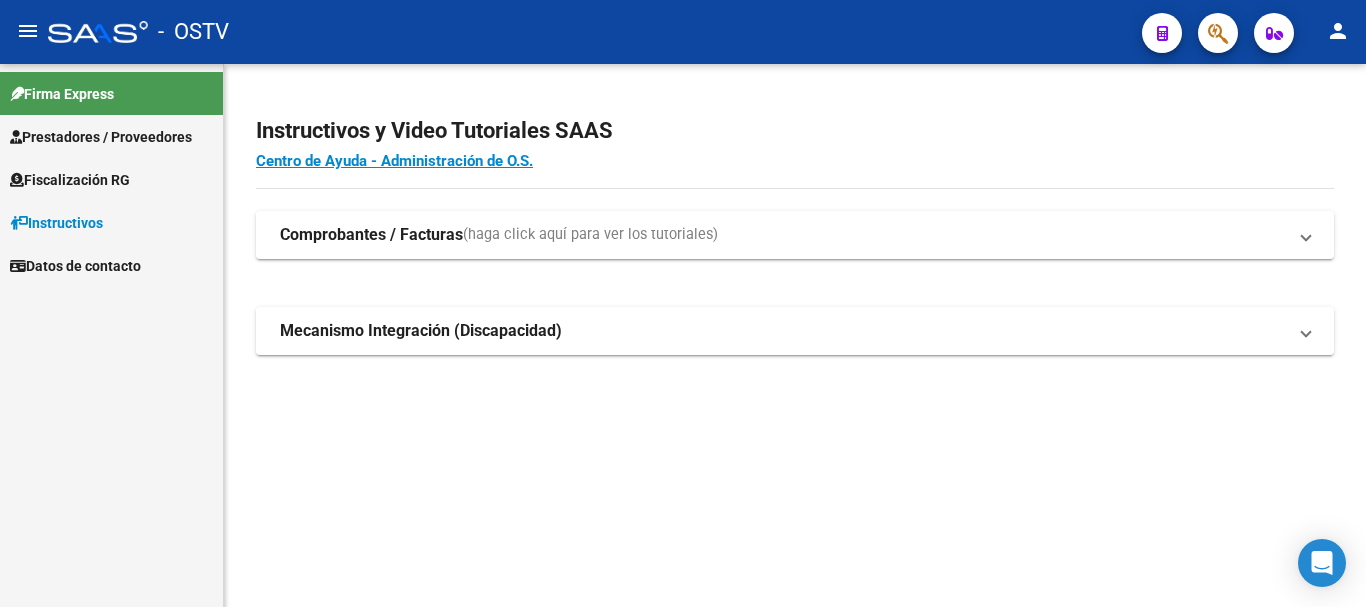scroll, scrollTop: 0, scrollLeft: 0, axis: both 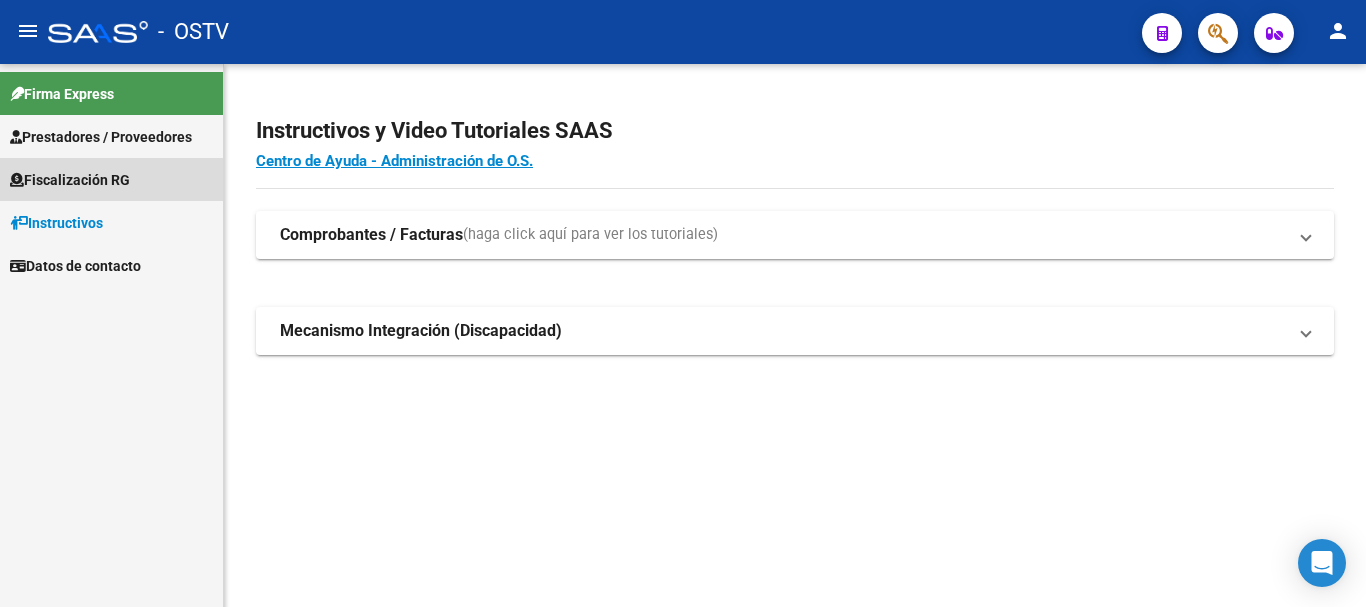click on "Fiscalización RG" at bounding box center [70, 180] 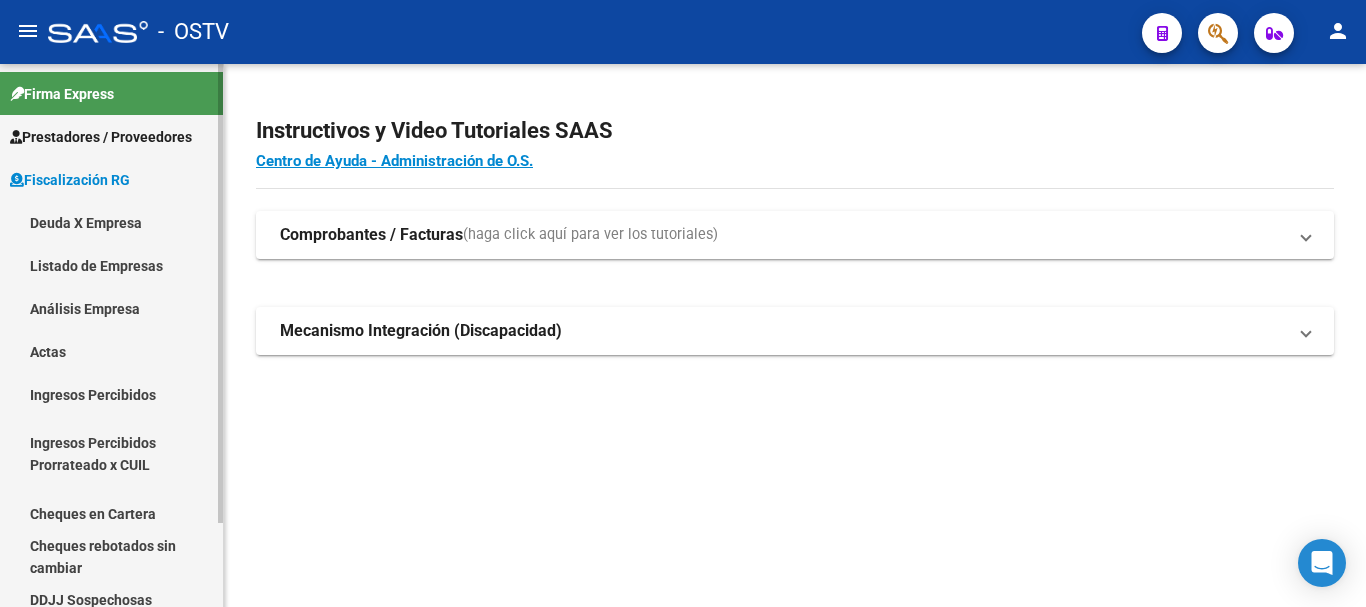 click on "Análisis Empresa" at bounding box center (111, 308) 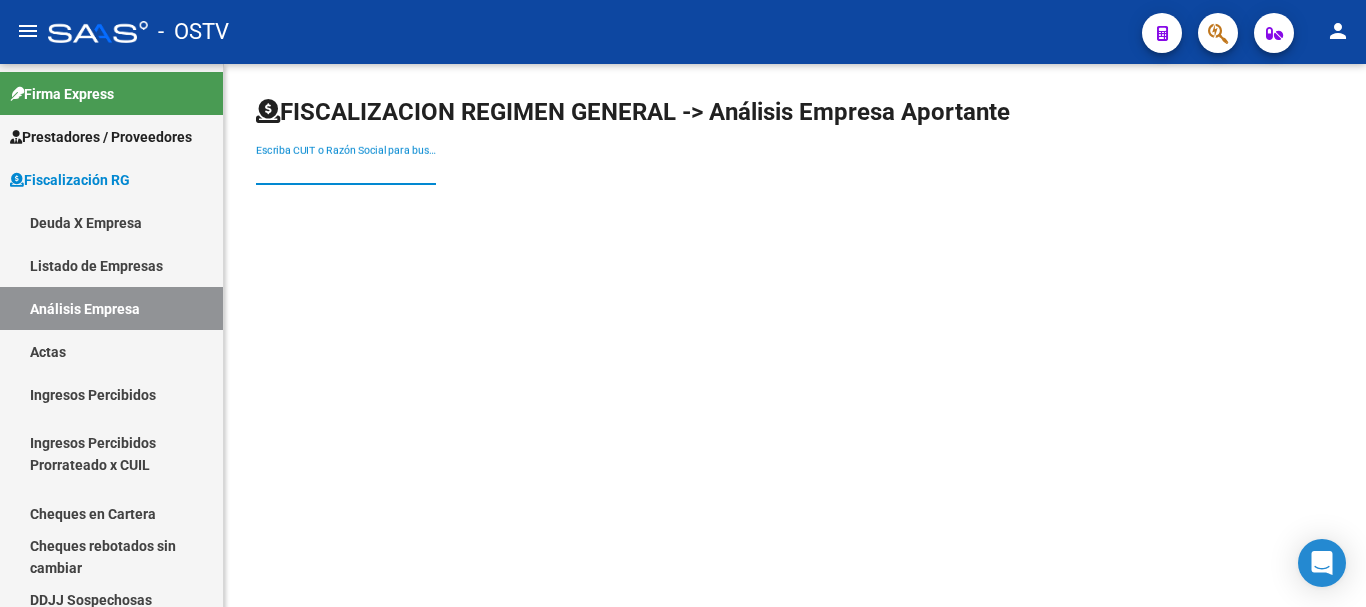 click on "Escriba CUIT o Razón Social para buscar" at bounding box center [346, 170] 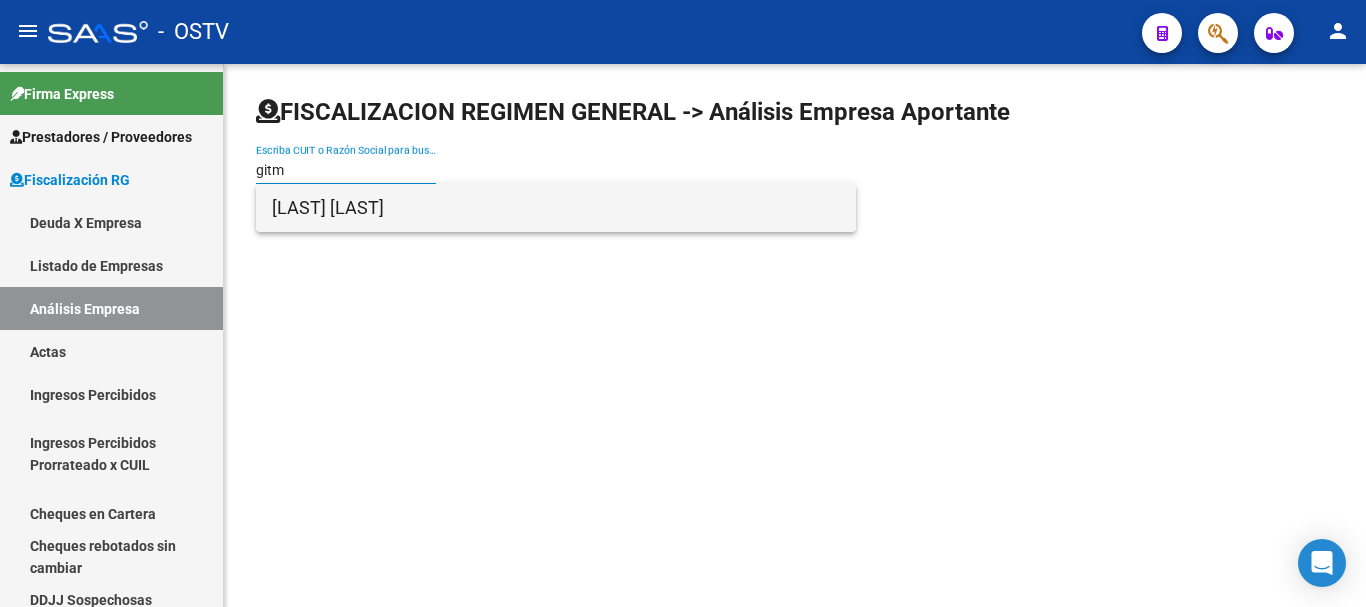 type on "gitm" 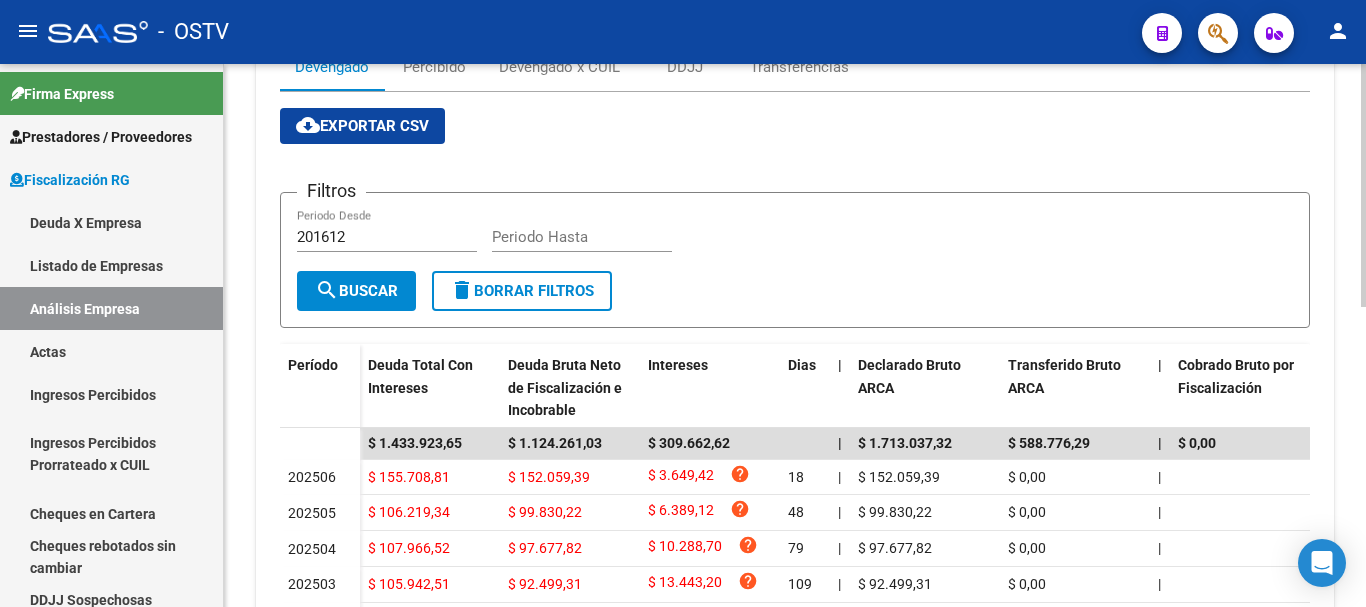 scroll, scrollTop: 0, scrollLeft: 0, axis: both 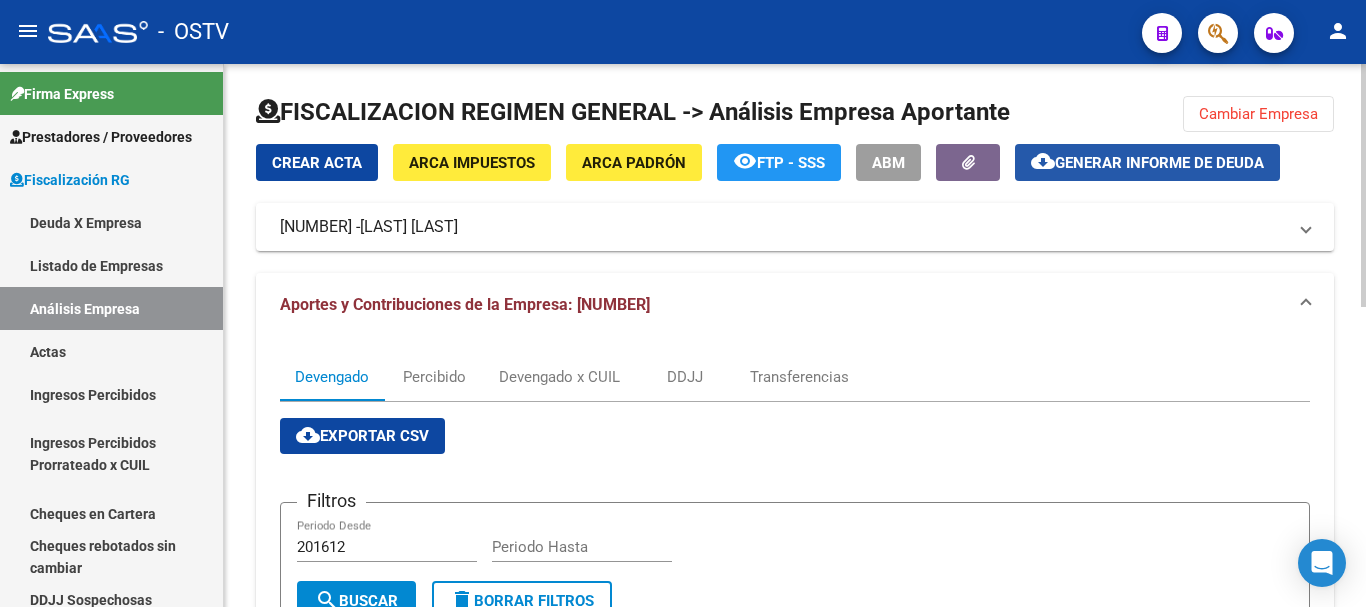 click on "Generar informe de deuda" 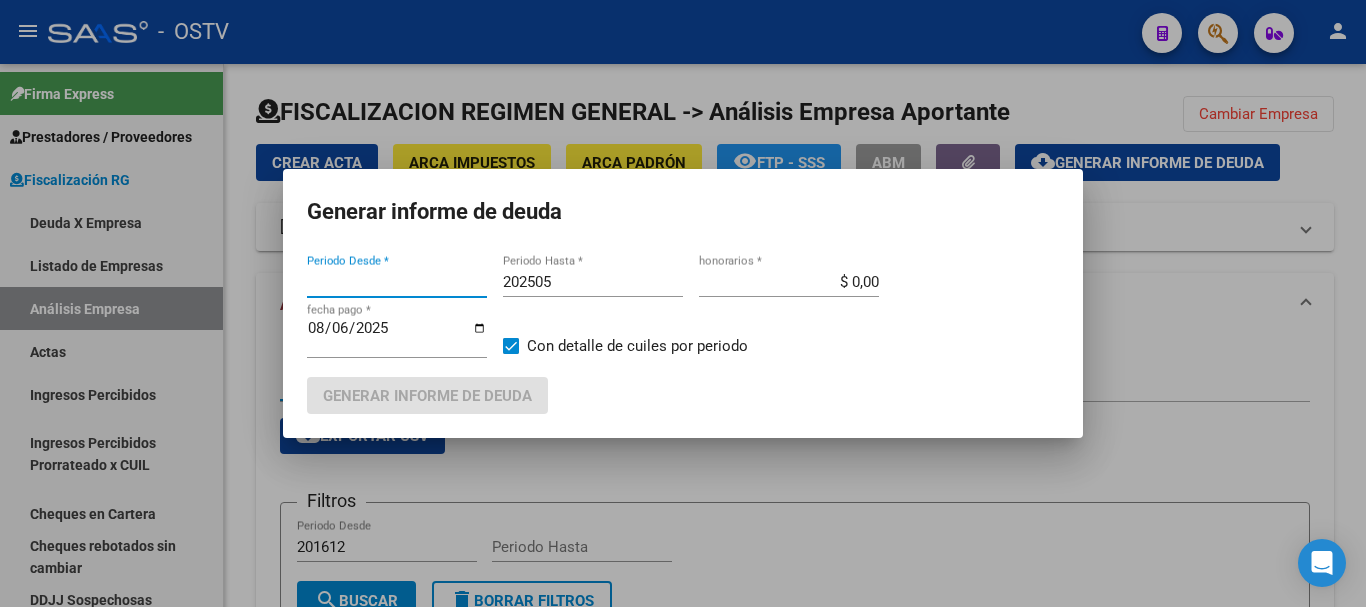 type on "201612" 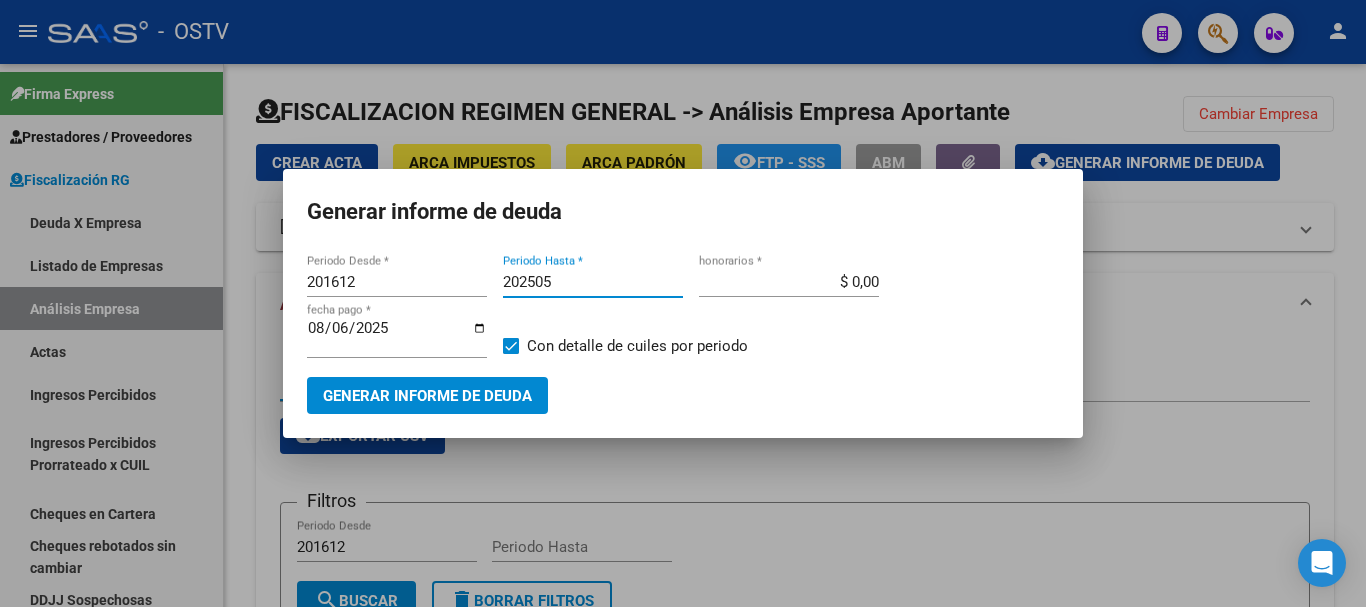 click on "202505" at bounding box center (593, 282) 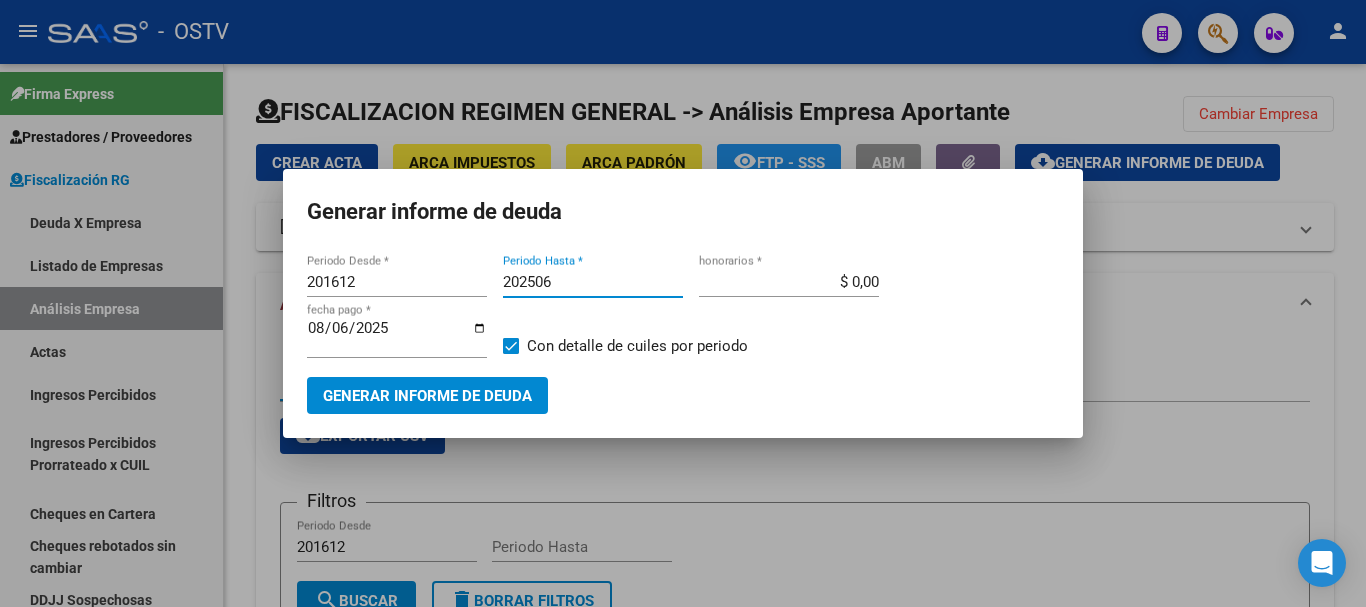 type on "202506" 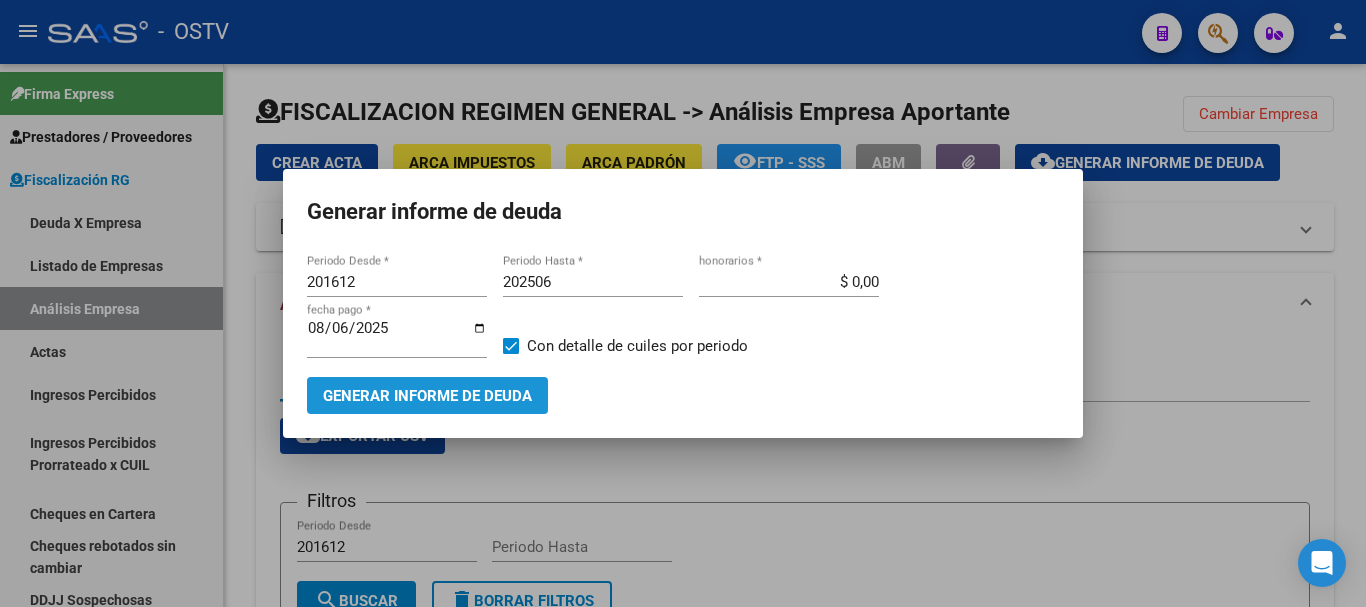 click on "Generar informe de deuda" at bounding box center [427, 395] 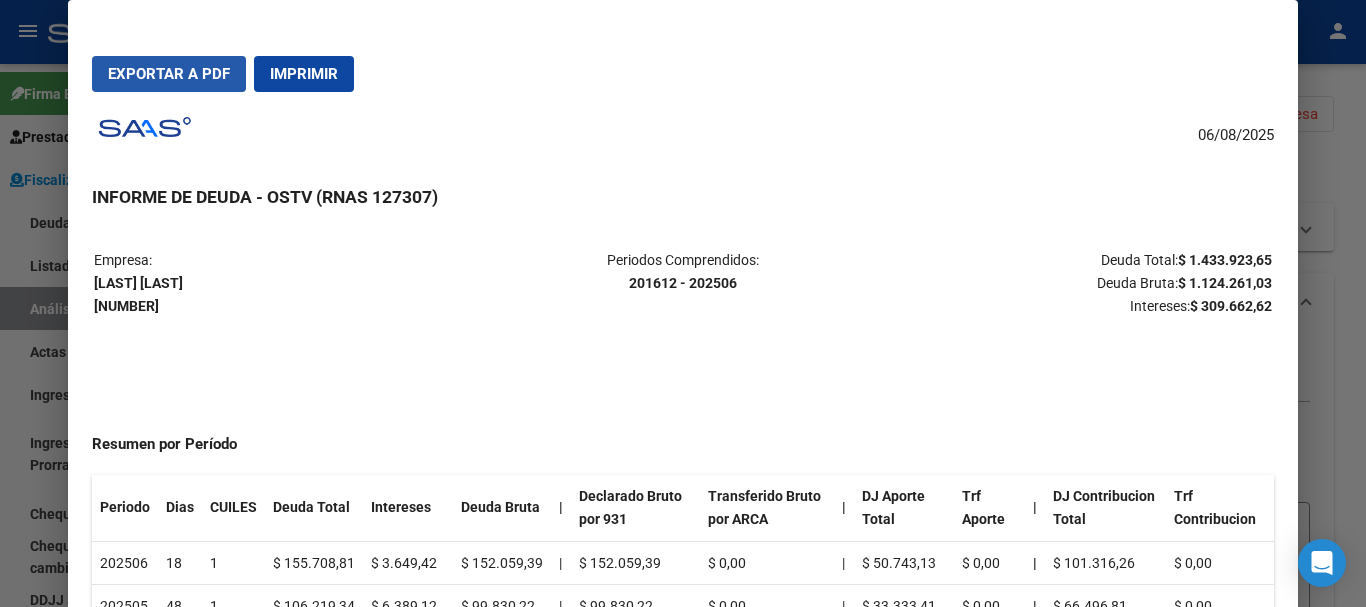 click on "Exportar a PDF" at bounding box center (169, 74) 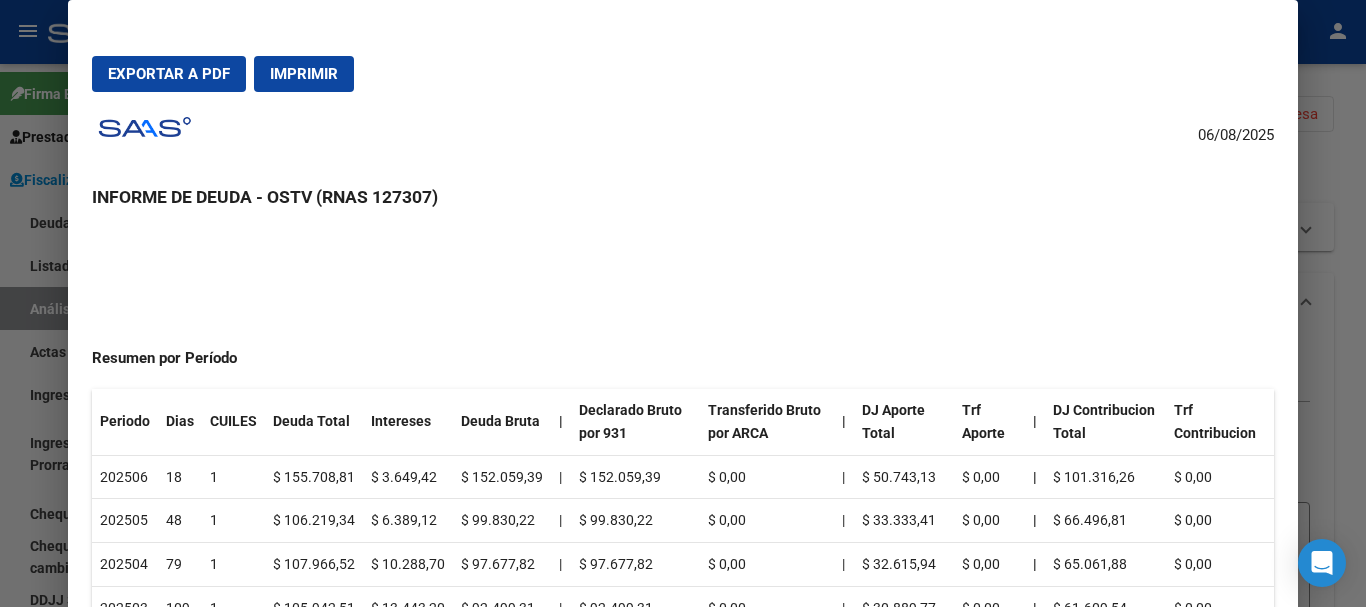 scroll, scrollTop: 0, scrollLeft: 0, axis: both 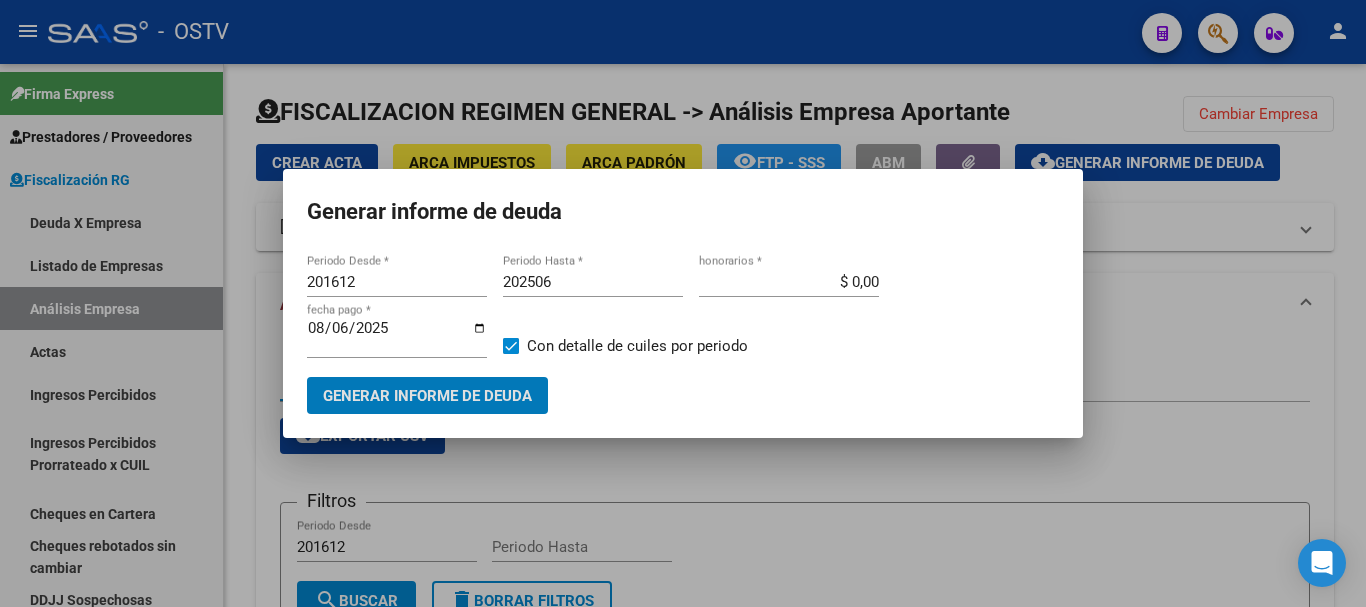 type 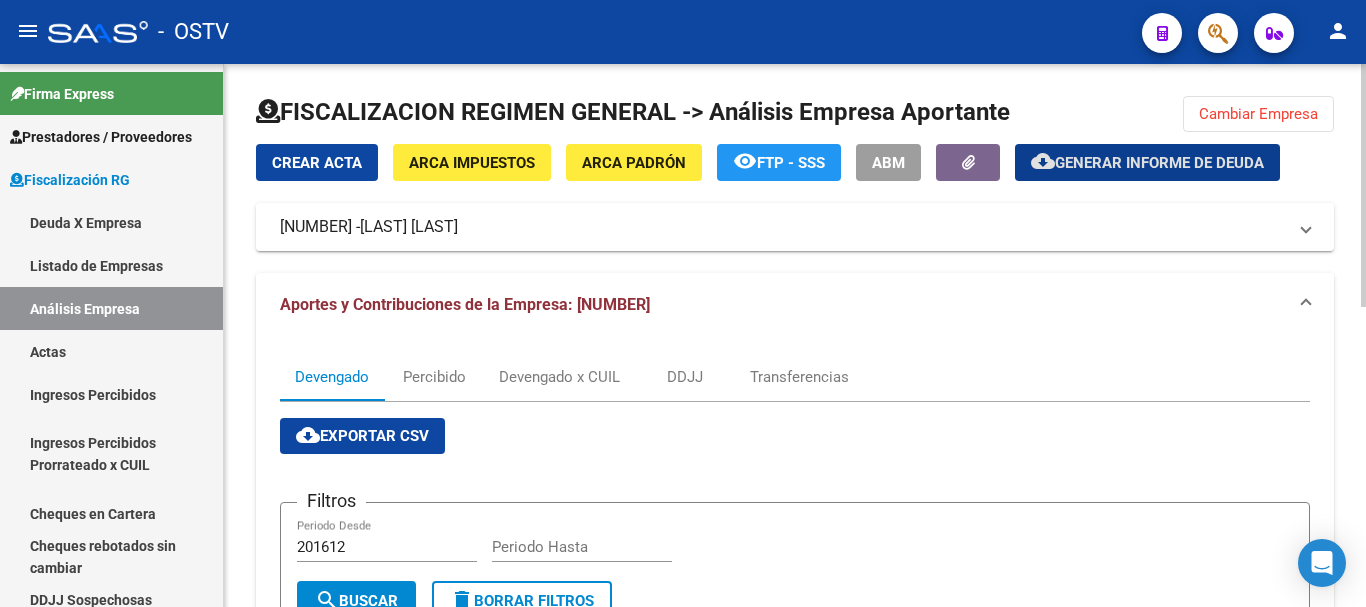 type 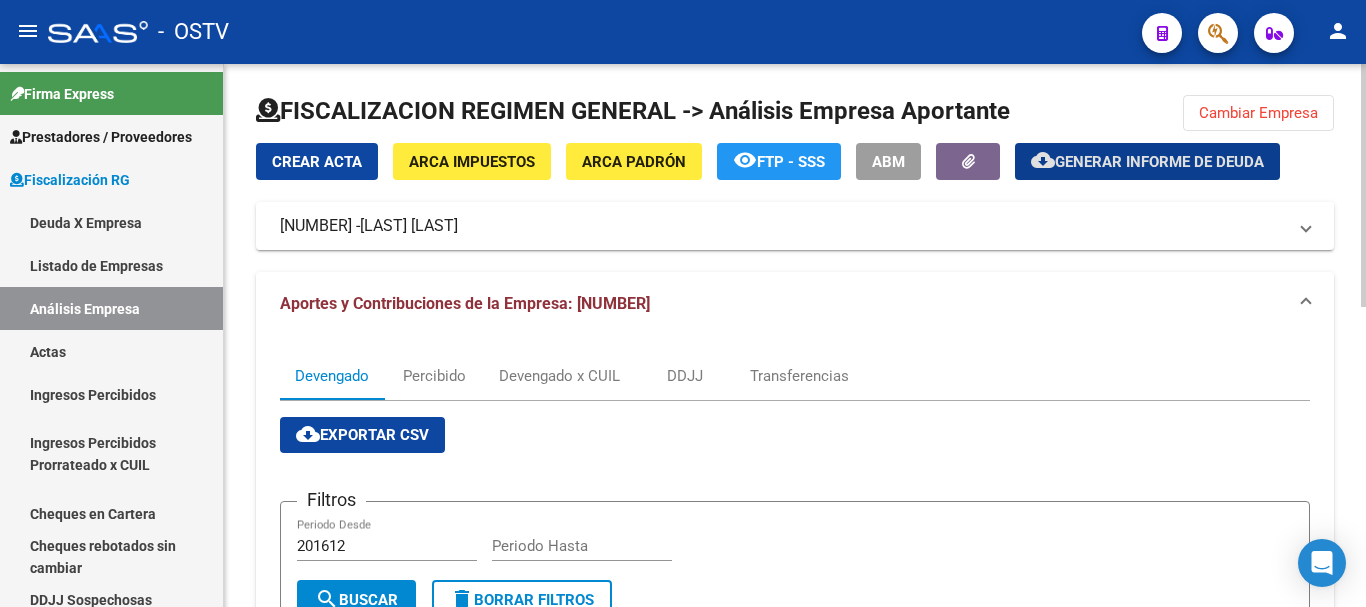 scroll, scrollTop: 0, scrollLeft: 0, axis: both 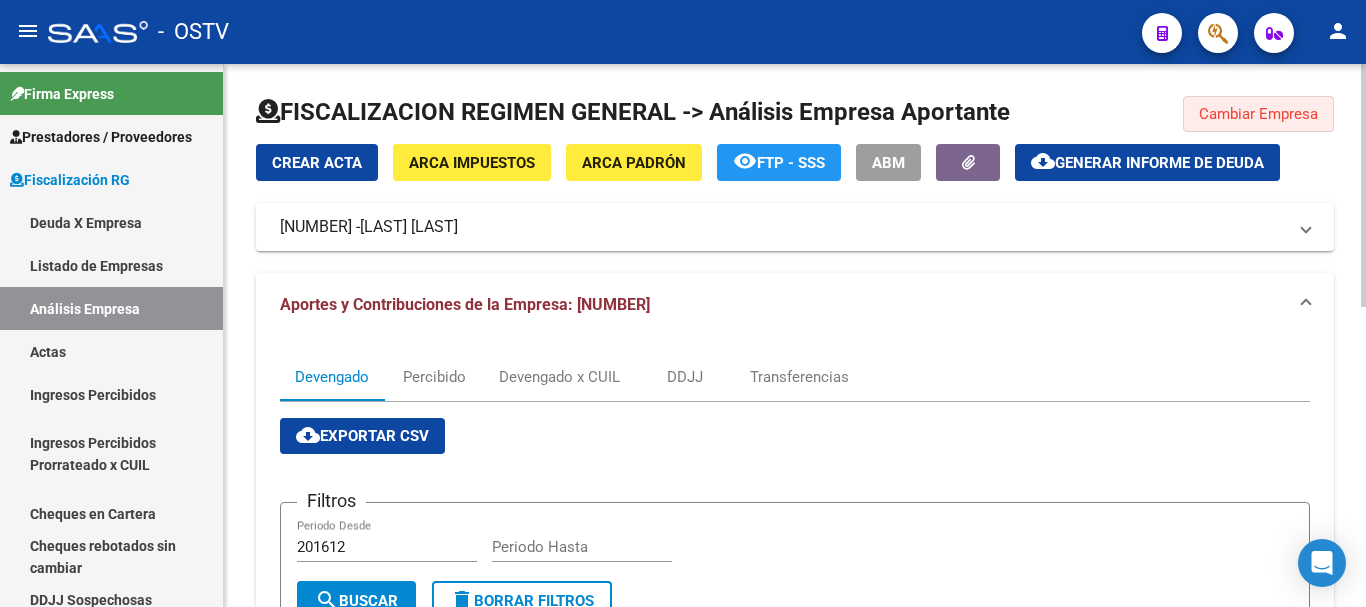 click on "Cambiar Empresa" 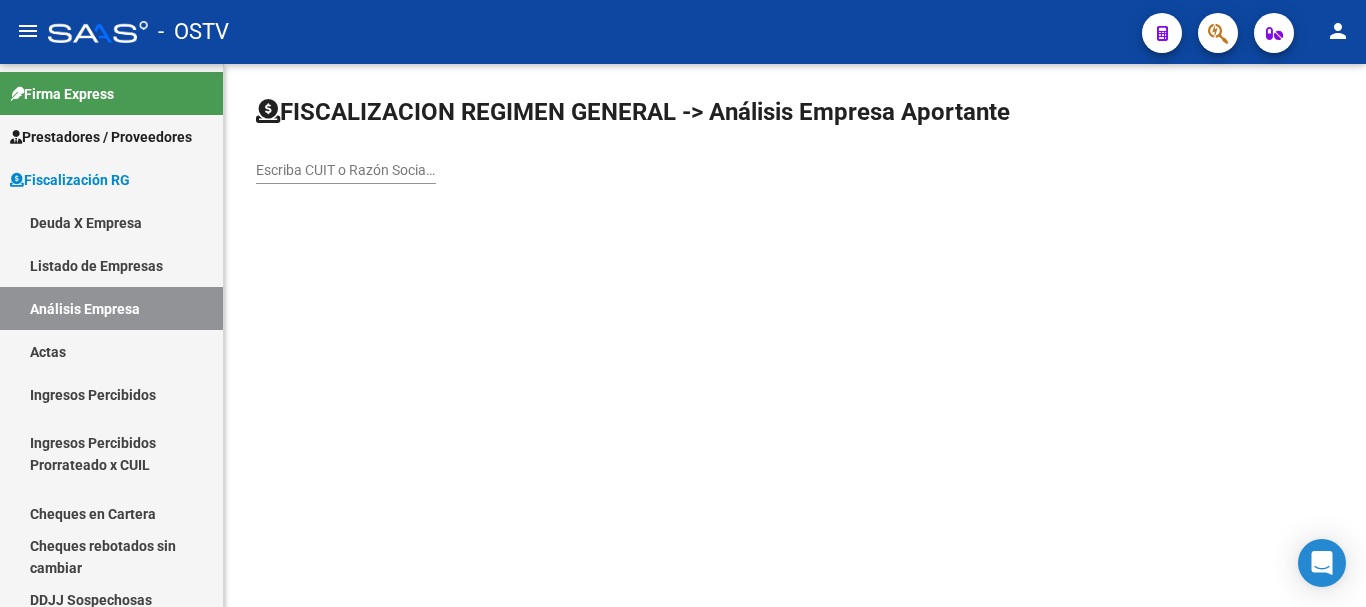 click on "Escriba CUIT o Razón Social para buscar" at bounding box center (346, 170) 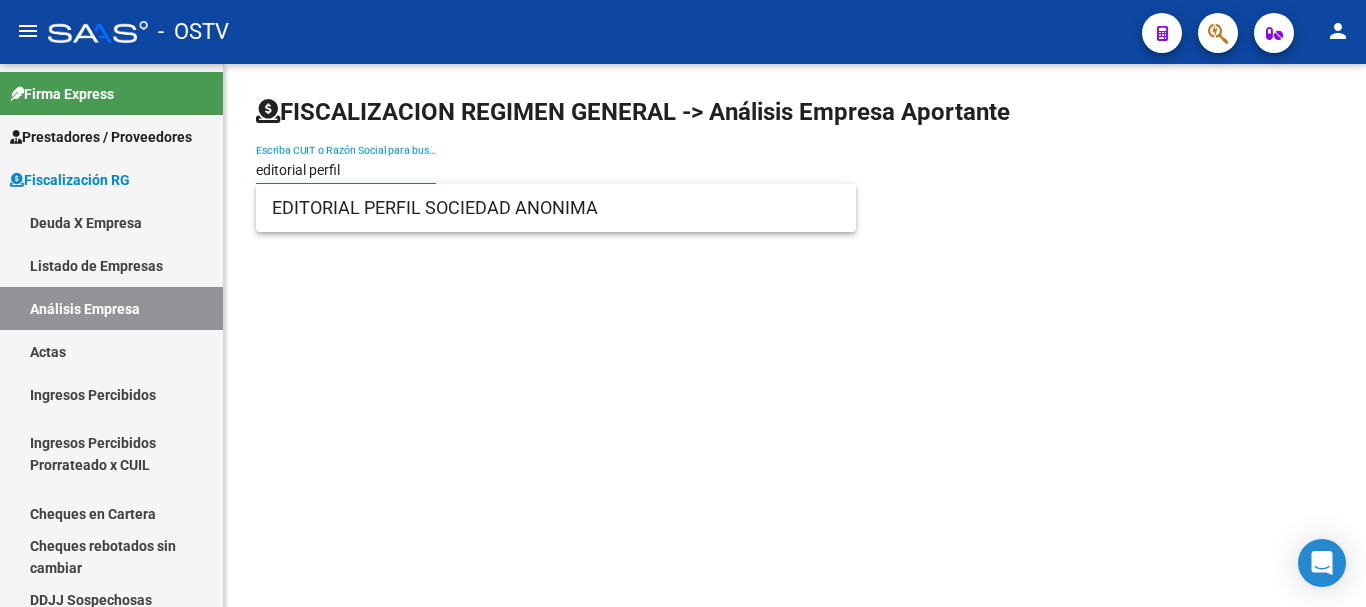 type on "editorial perfil" 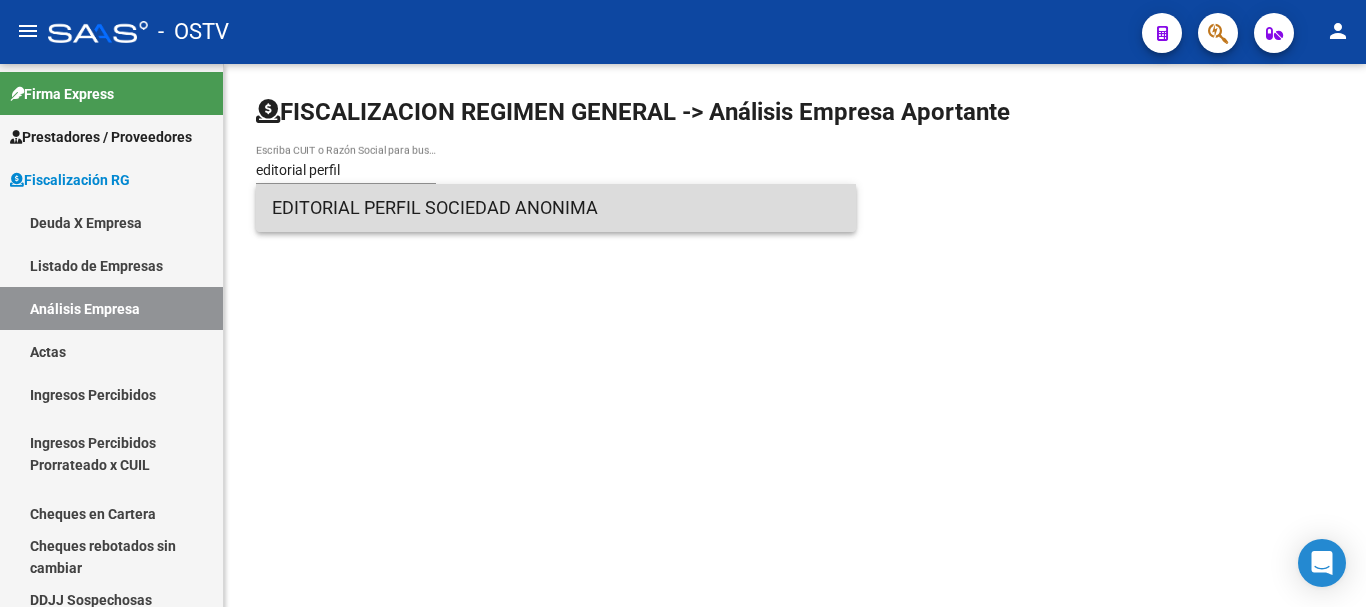 click on "EDITORIAL PERFIL SOCIEDAD ANONIMA" at bounding box center [556, 208] 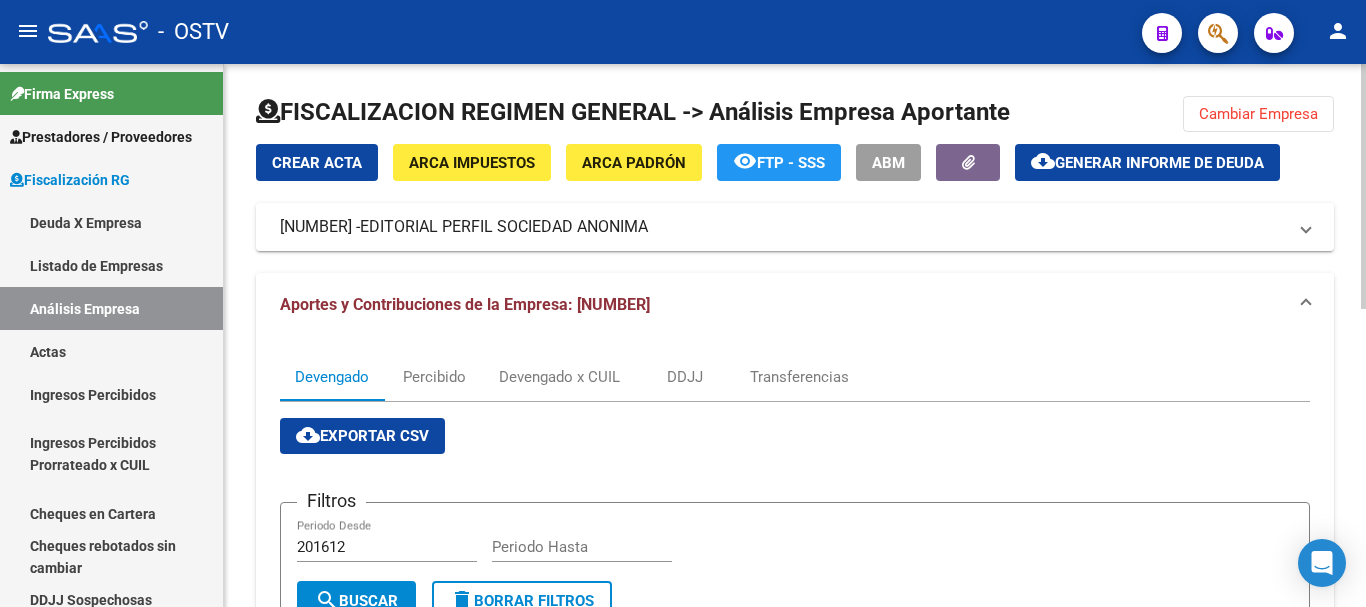 click on "Cambiar Empresa" 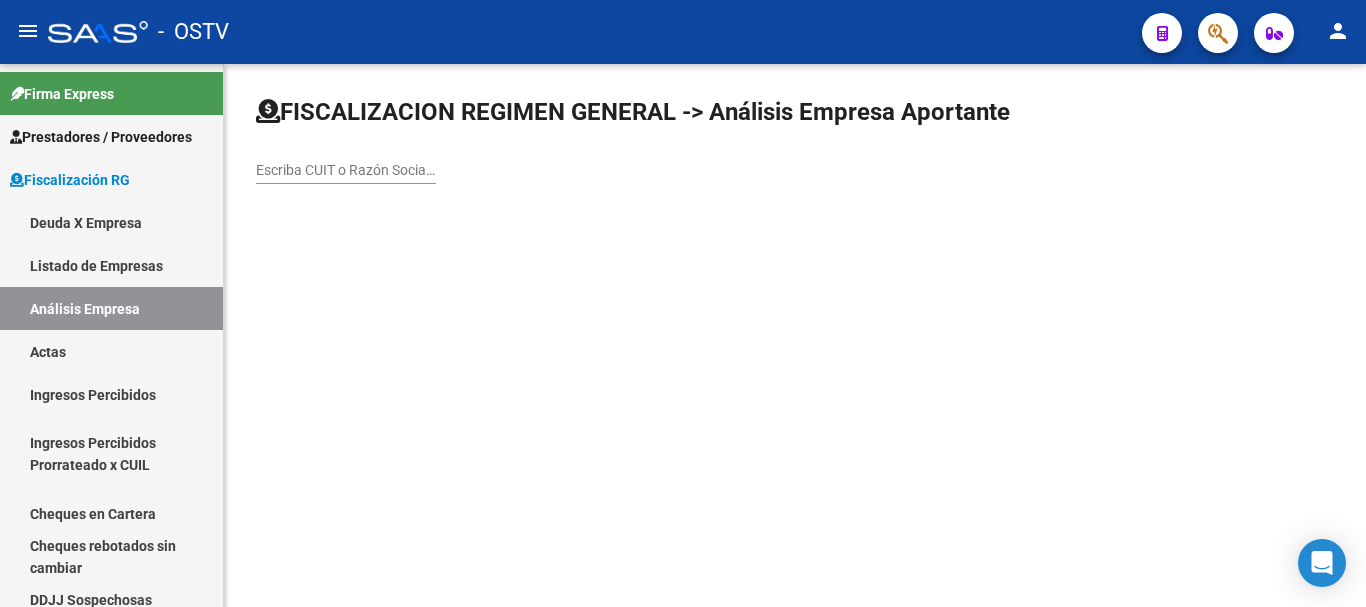 click on "Escriba CUIT o Razón Social para buscar" at bounding box center [346, 170] 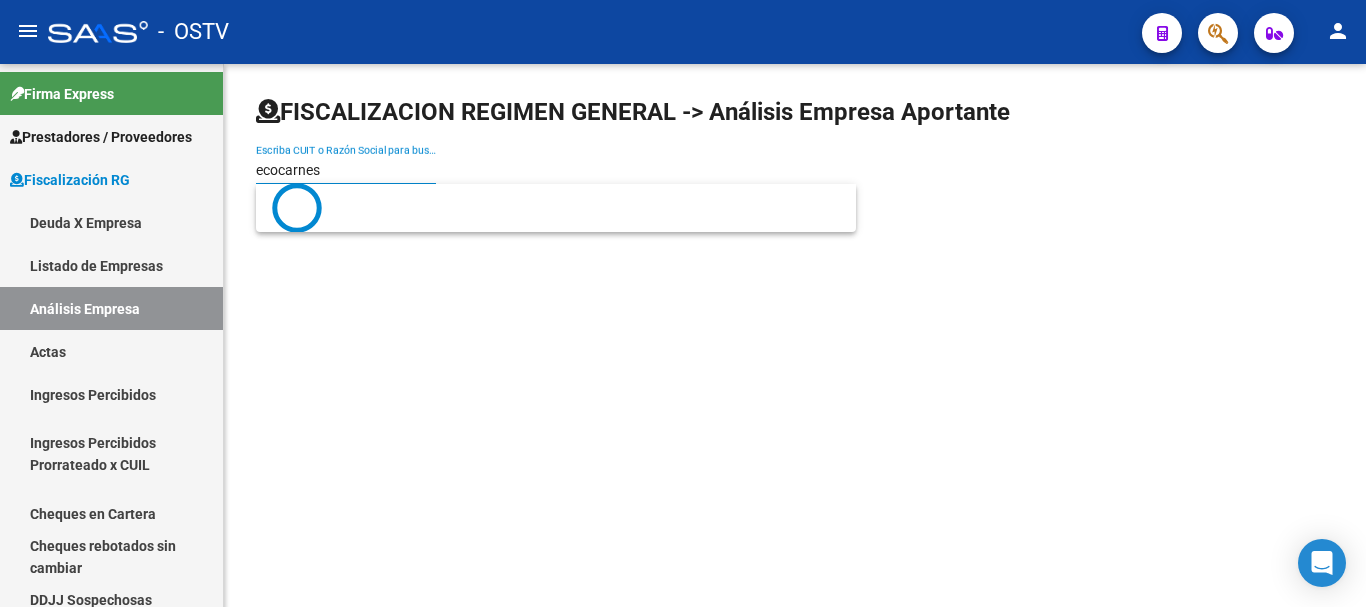 type on "ecocarnes" 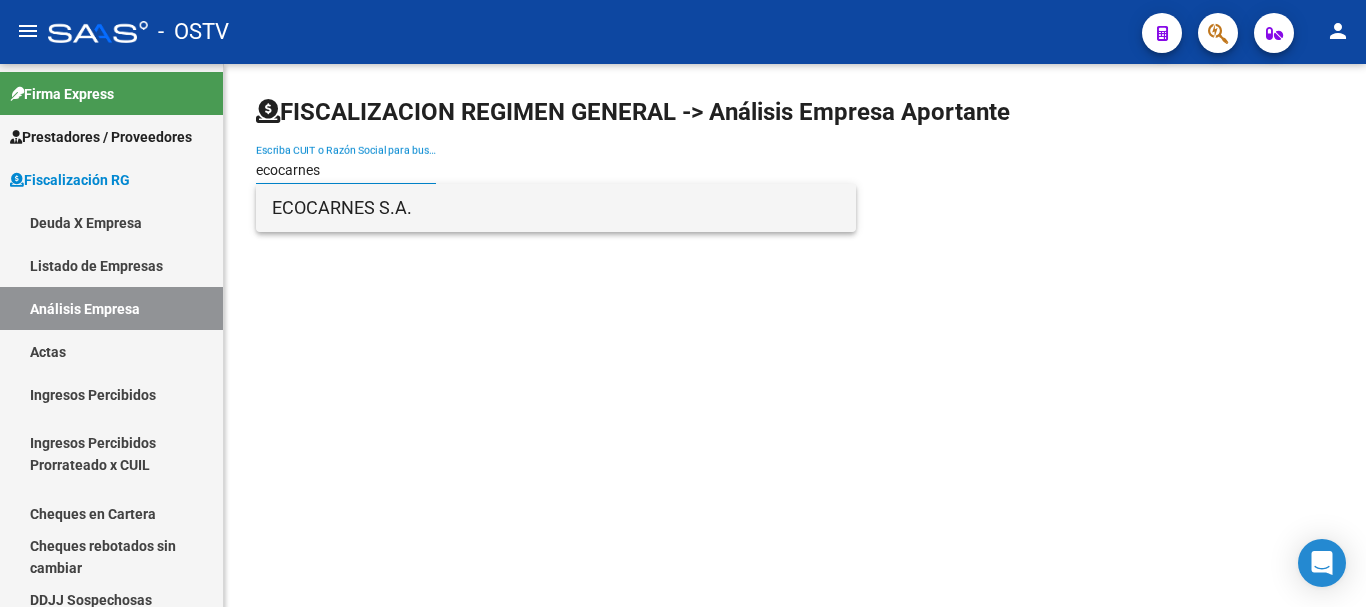 click on "ECOCARNES S.A." at bounding box center (556, 208) 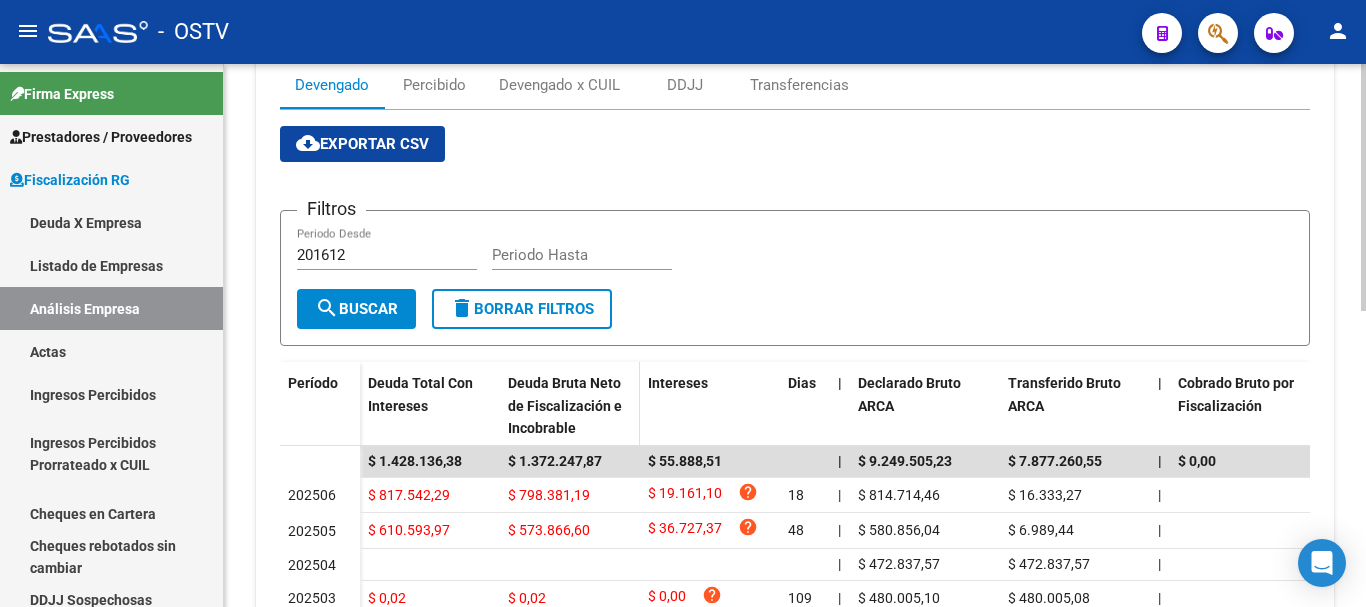 scroll, scrollTop: 300, scrollLeft: 0, axis: vertical 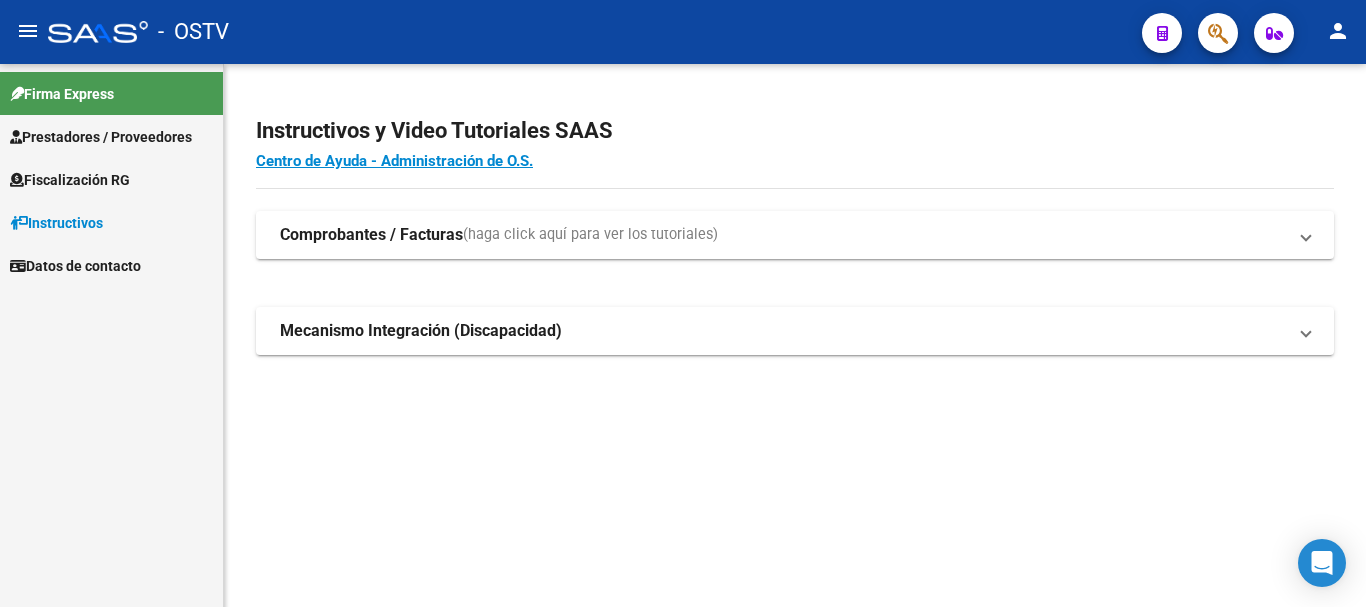 click on "Fiscalización RG" at bounding box center [70, 180] 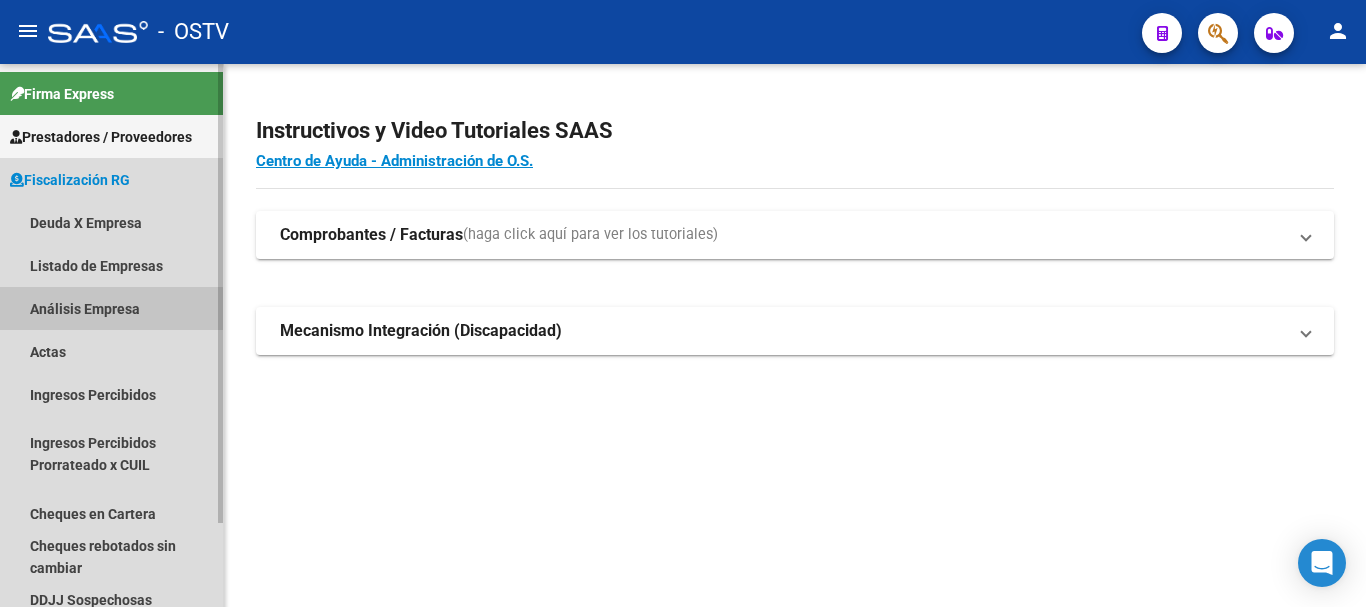 click on "Análisis Empresa" at bounding box center (111, 308) 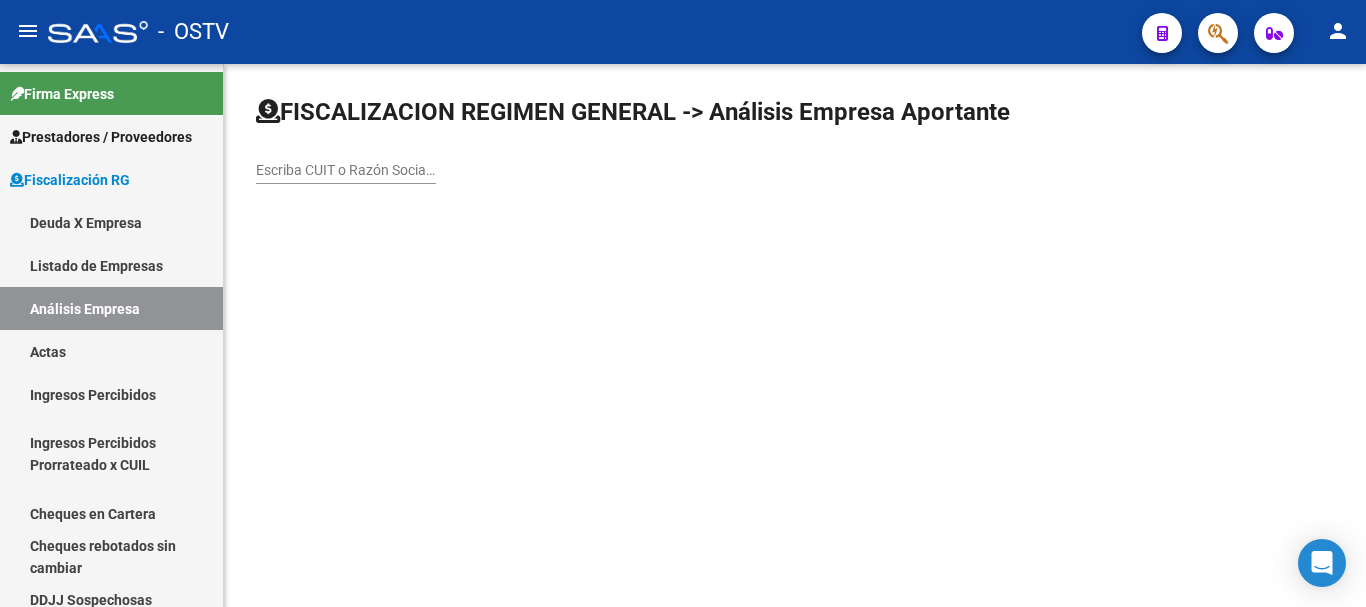 drag, startPoint x: 325, startPoint y: 182, endPoint x: 340, endPoint y: 170, distance: 19.209373 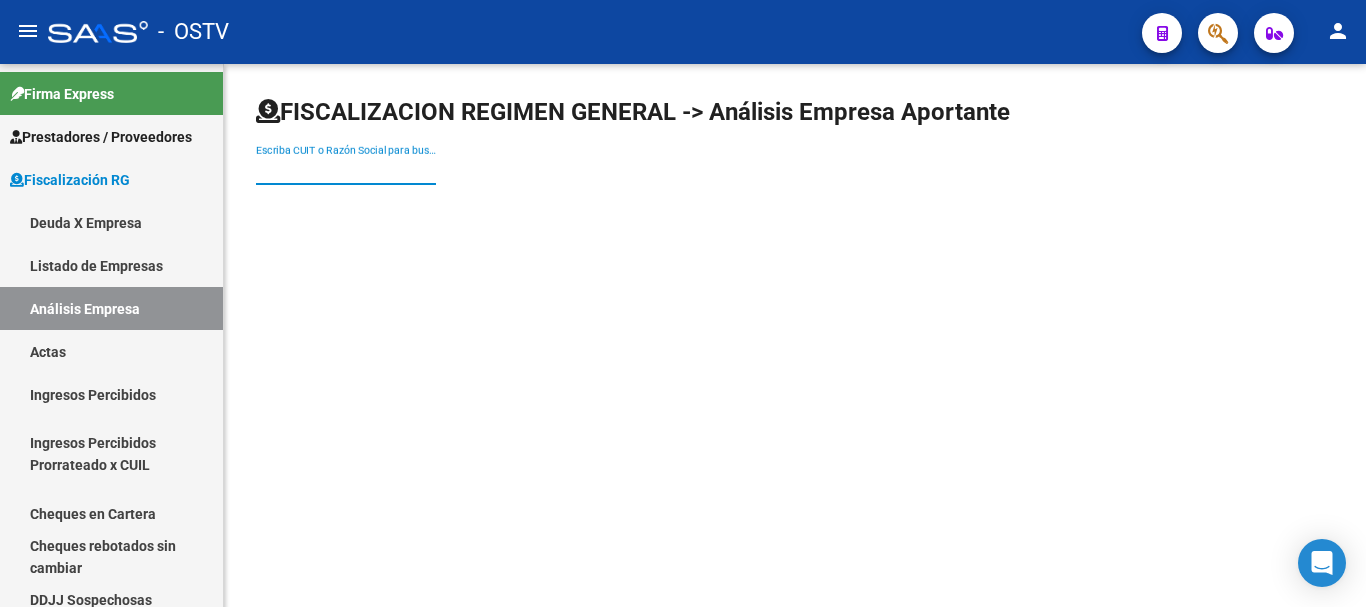 click on "Escriba CUIT o Razón Social para buscar" at bounding box center [346, 170] 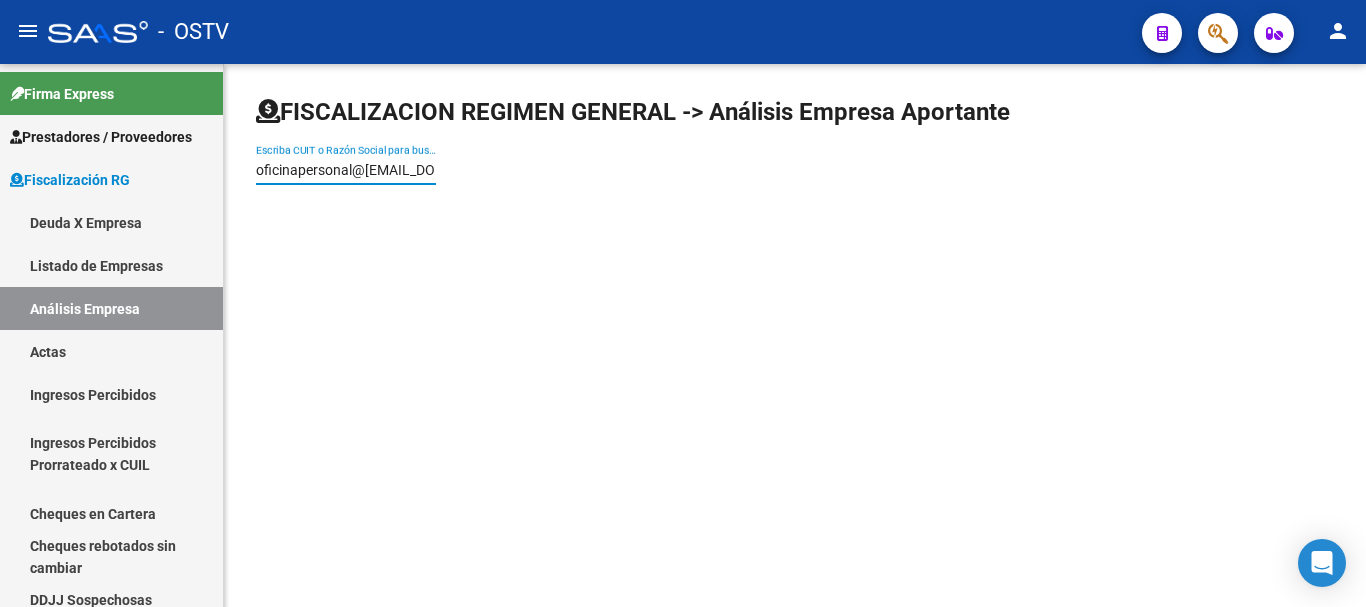 scroll, scrollTop: 0, scrollLeft: 97, axis: horizontal 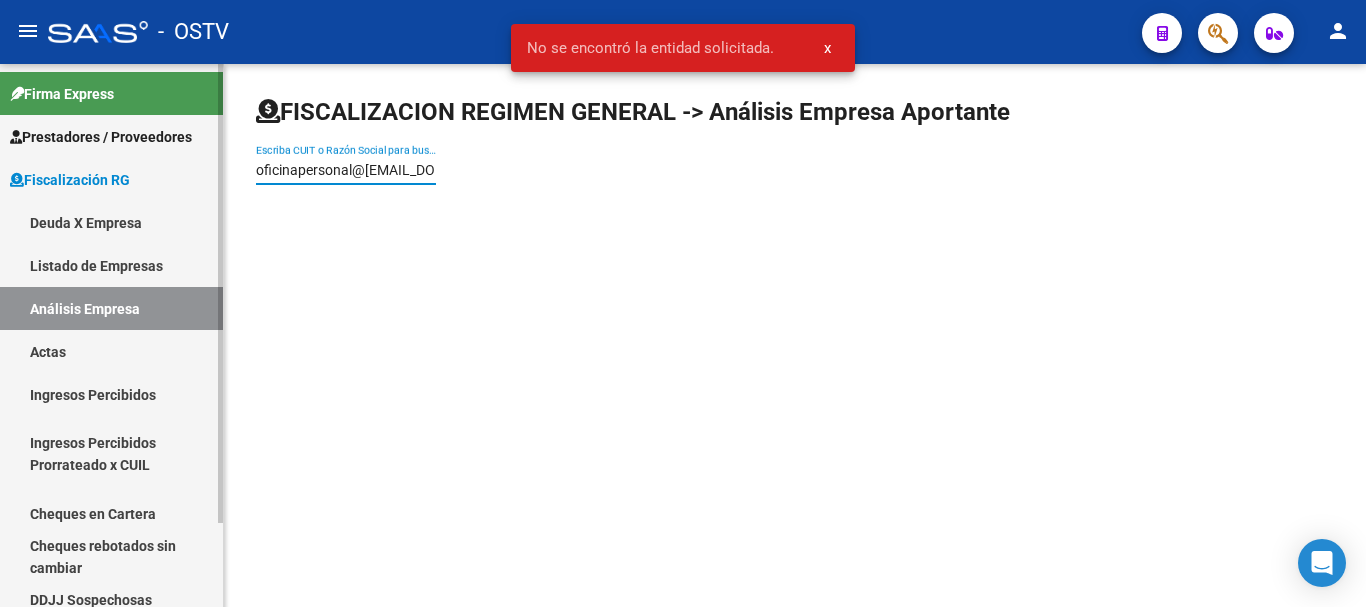 drag, startPoint x: 431, startPoint y: 169, endPoint x: 103, endPoint y: 152, distance: 328.44025 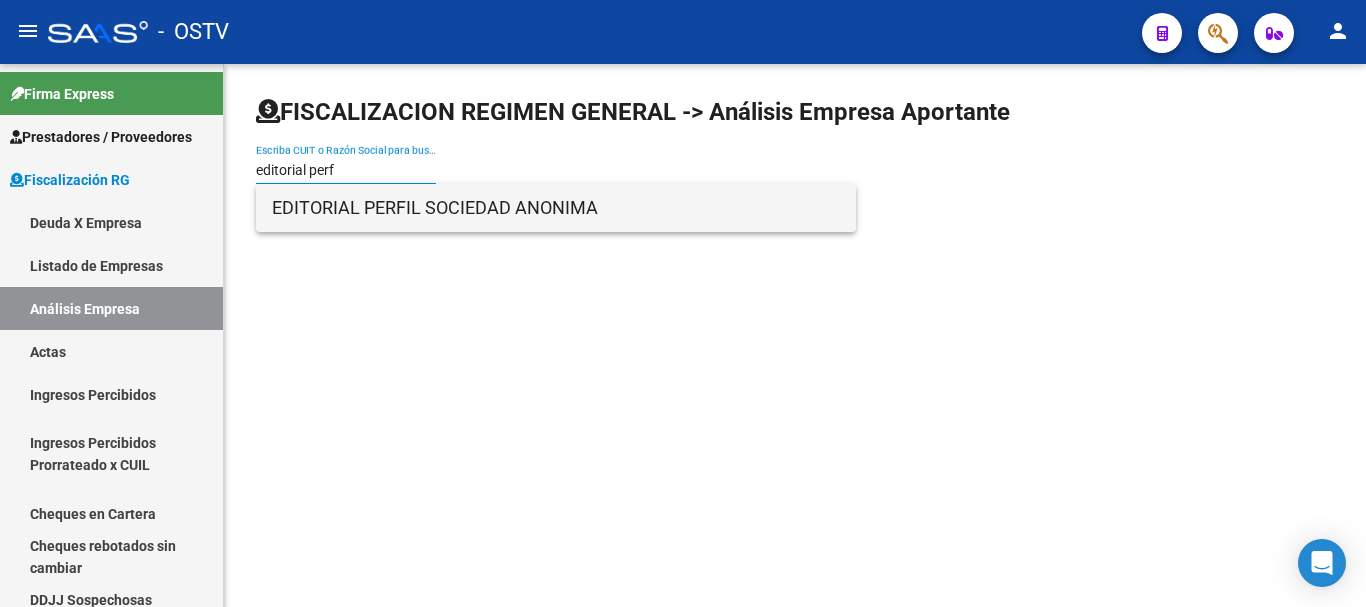 type on "editorial perf" 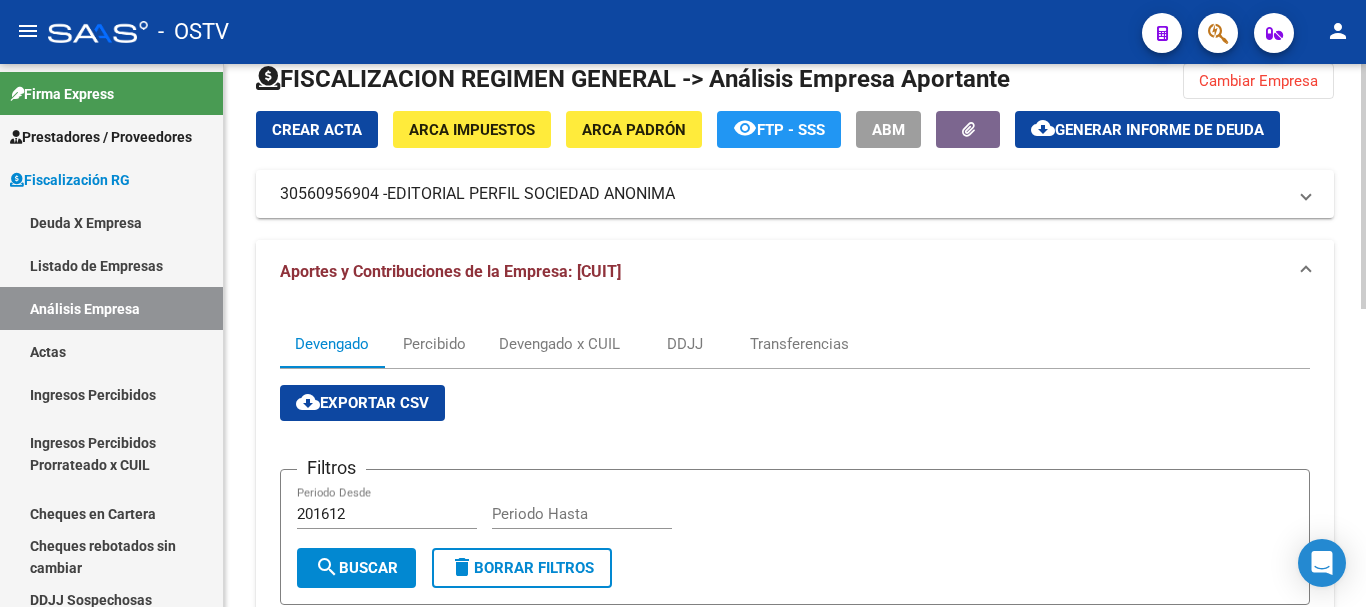 scroll, scrollTop: 0, scrollLeft: 0, axis: both 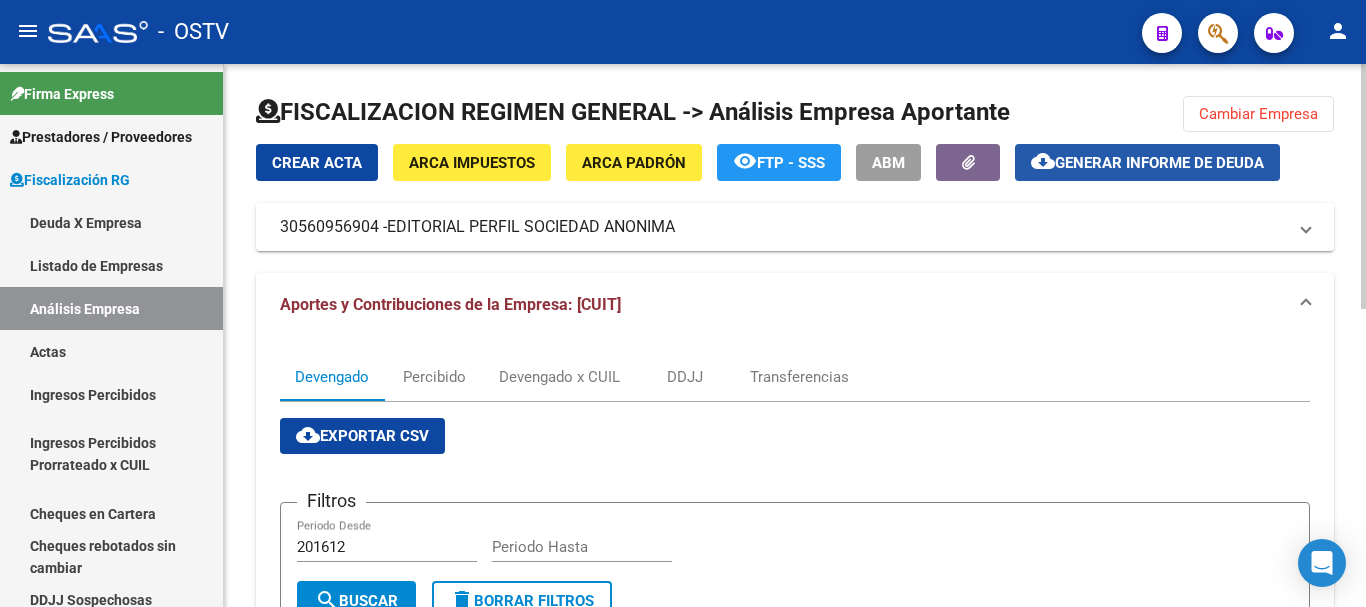 click on "Generar informe de deuda" 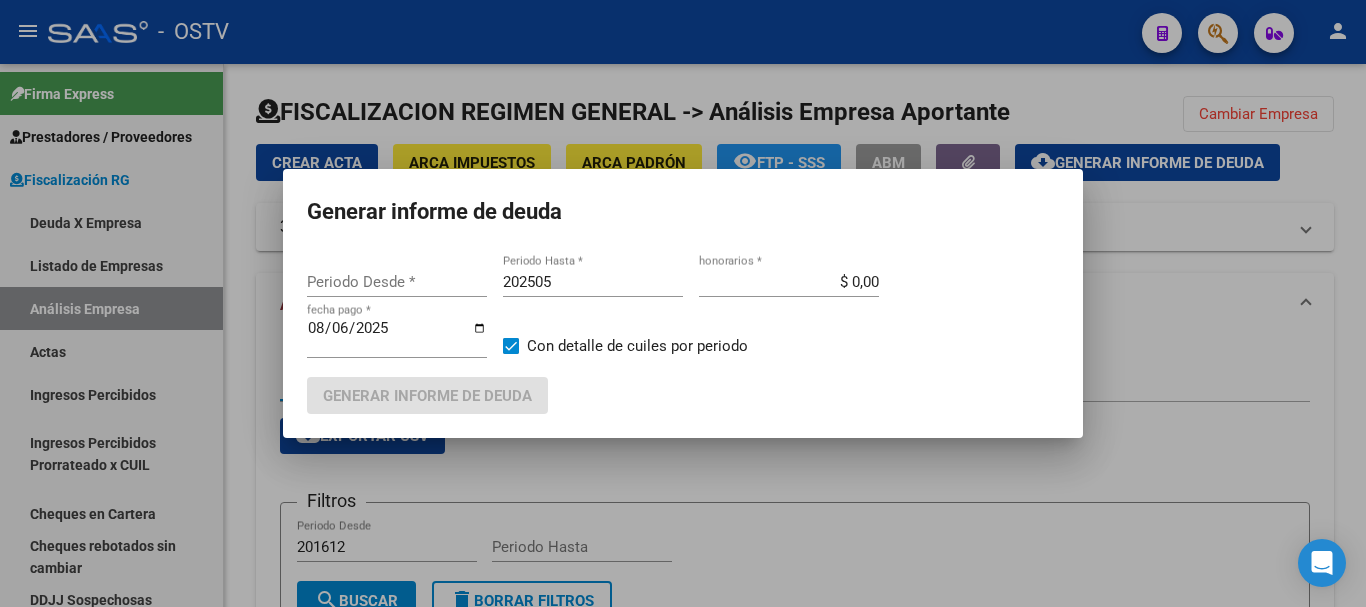 type on "201612" 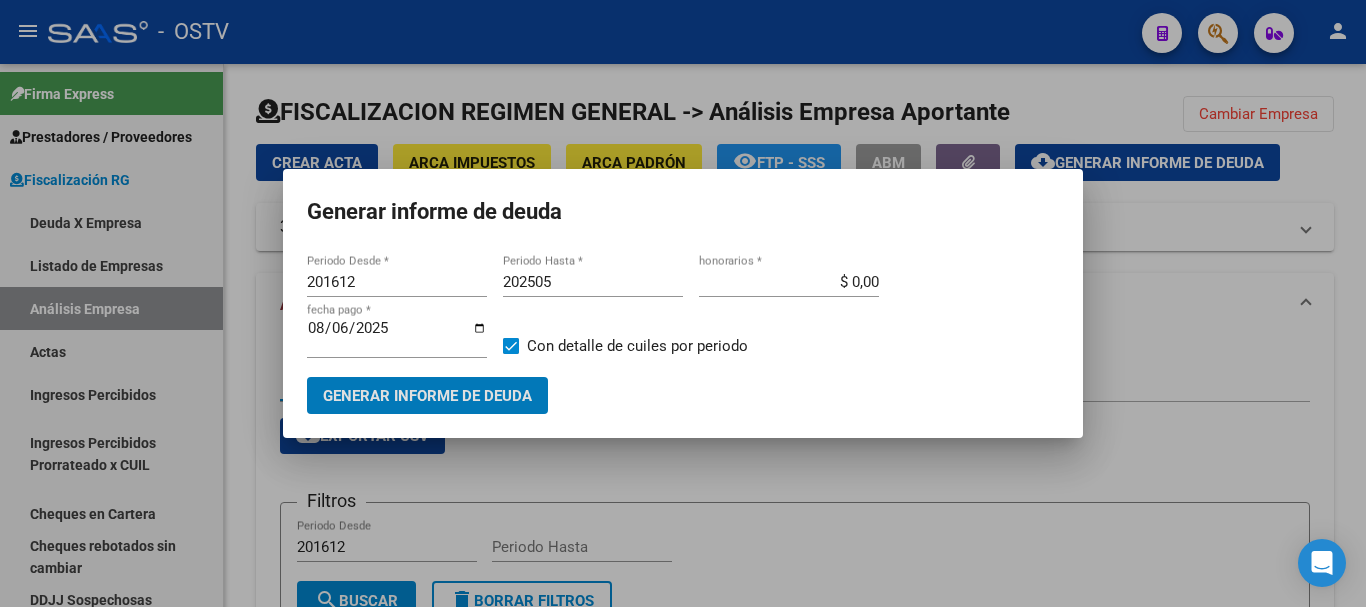 click on "Generar informe de deuda" at bounding box center (427, 395) 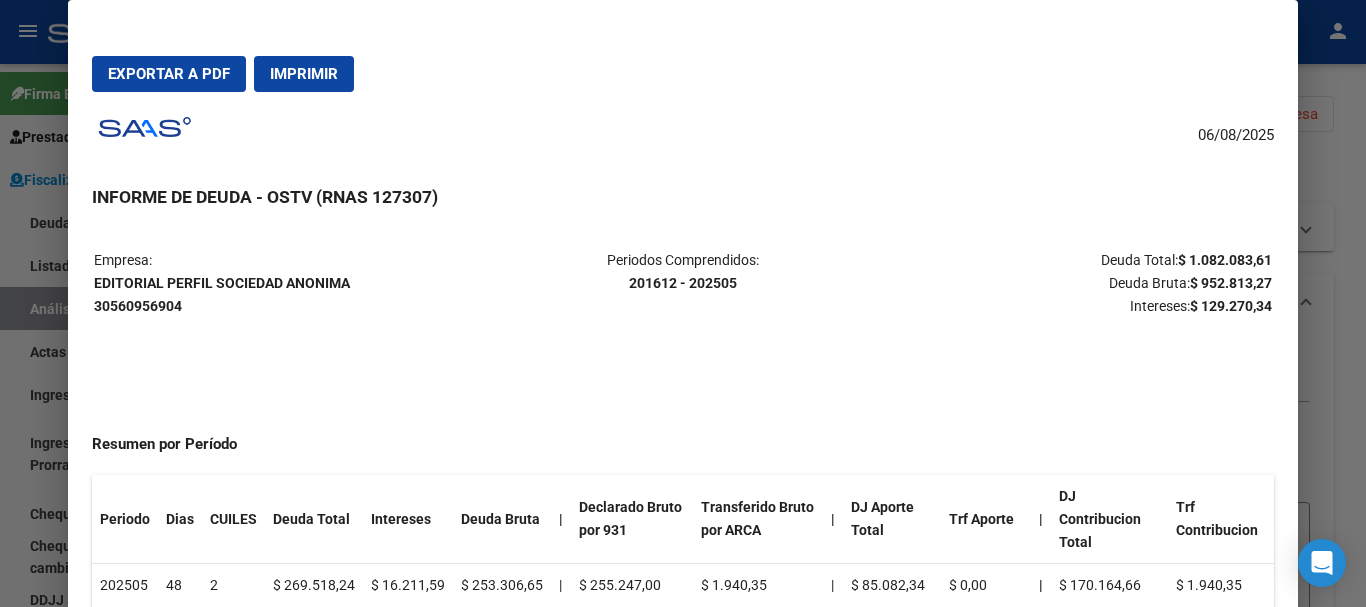 click on "Exportar a PDF" at bounding box center (169, 74) 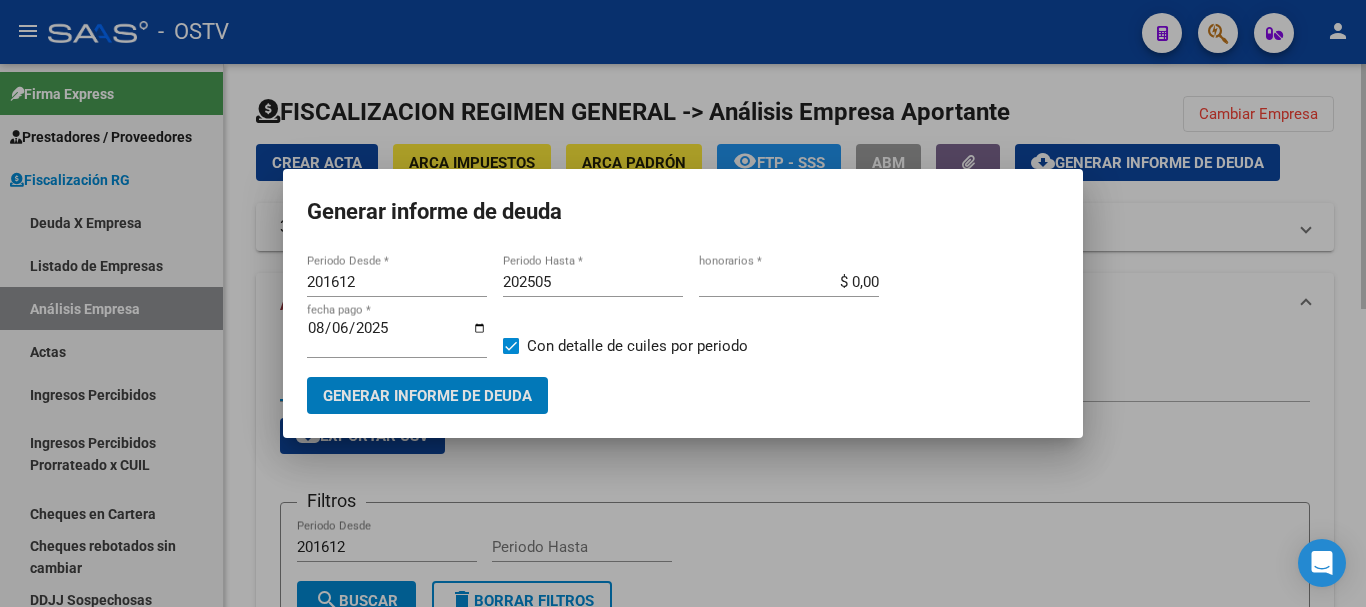 type 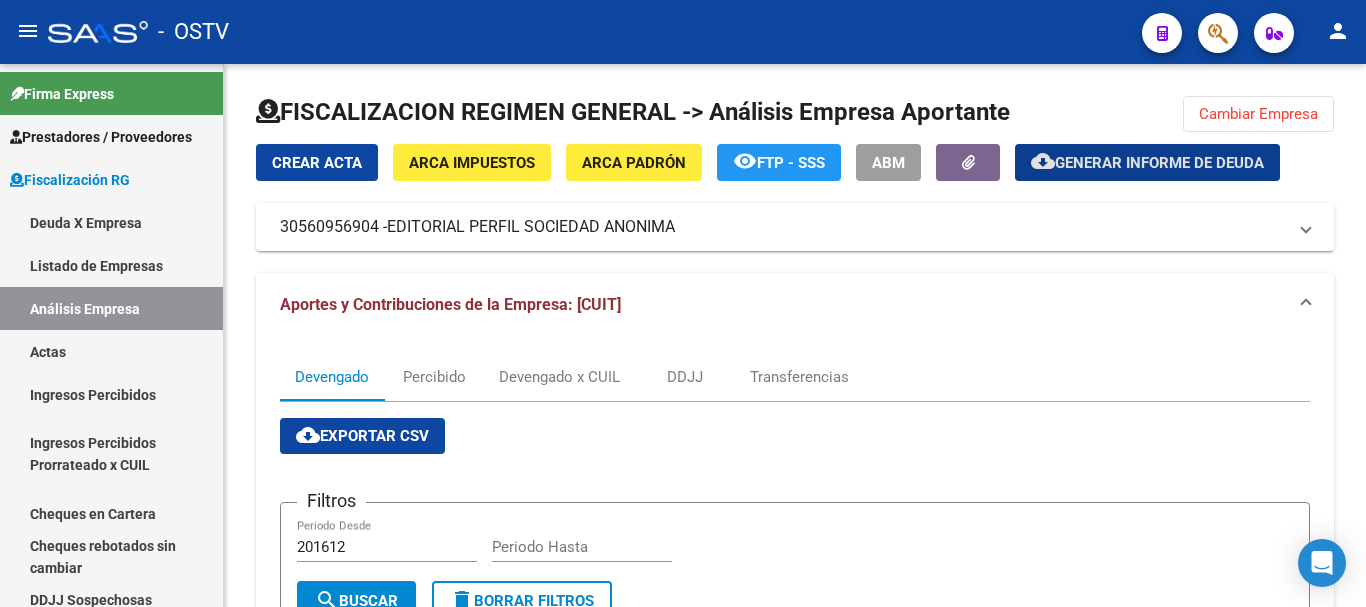 type 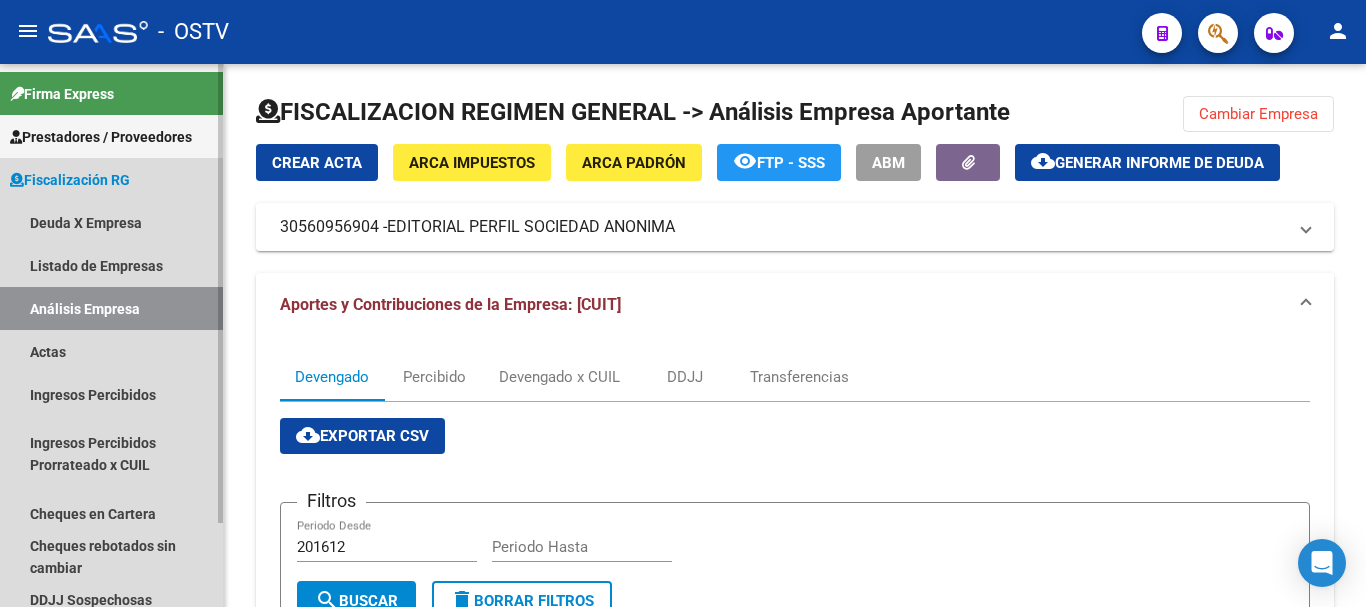 click on "Análisis Empresa" at bounding box center (111, 308) 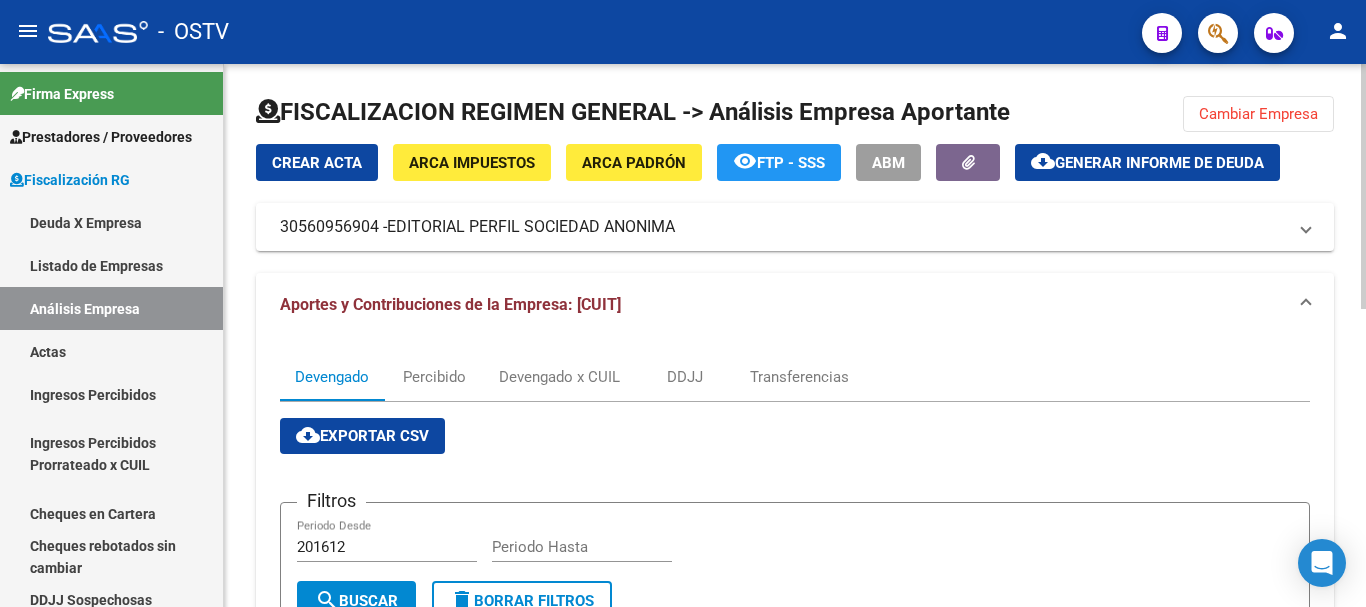click on "Cambiar Empresa" 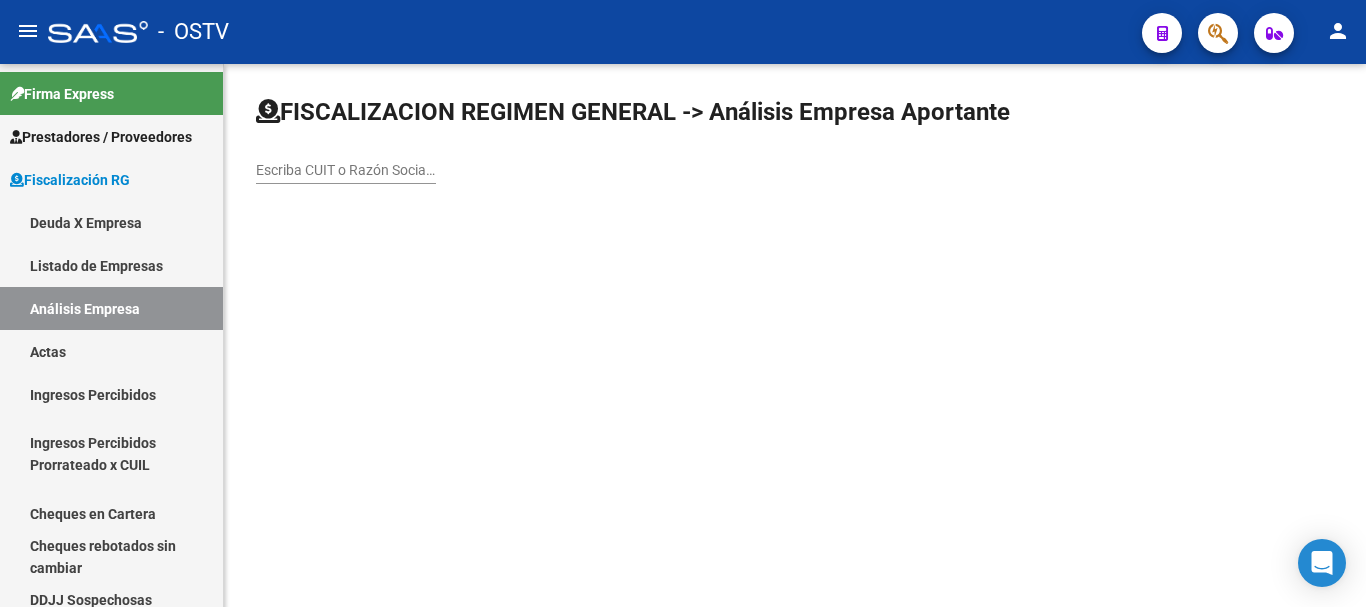click on "Escriba CUIT o Razón Social para buscar" at bounding box center (346, 170) 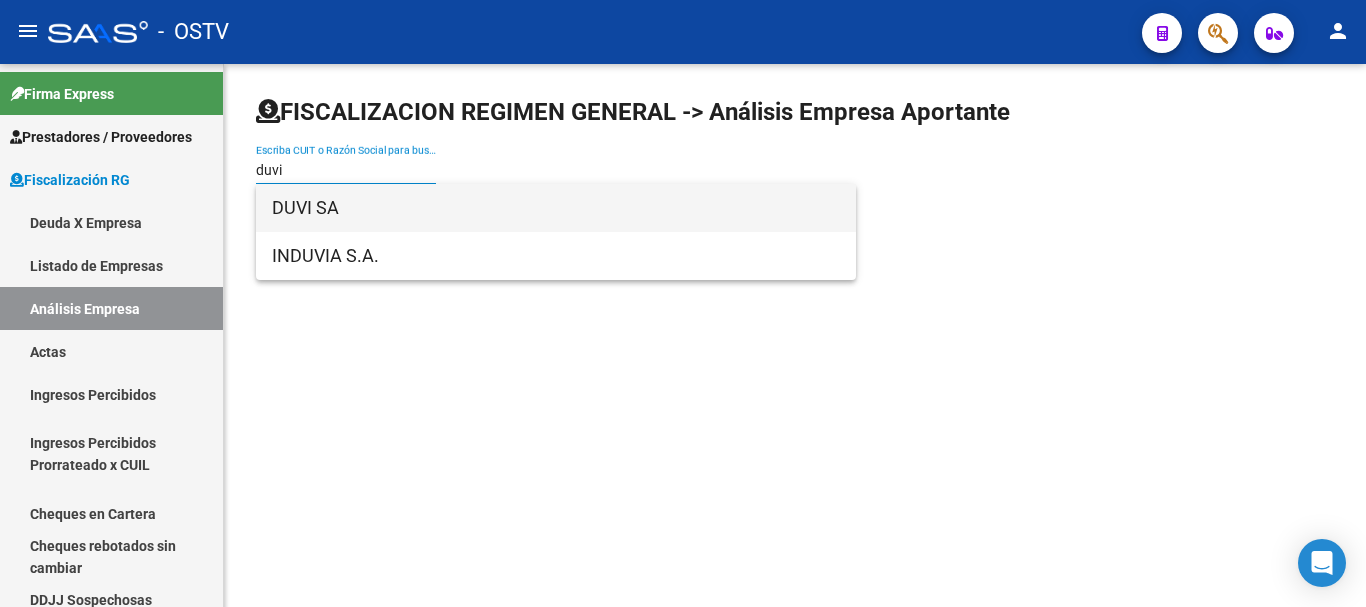 type on "duvi" 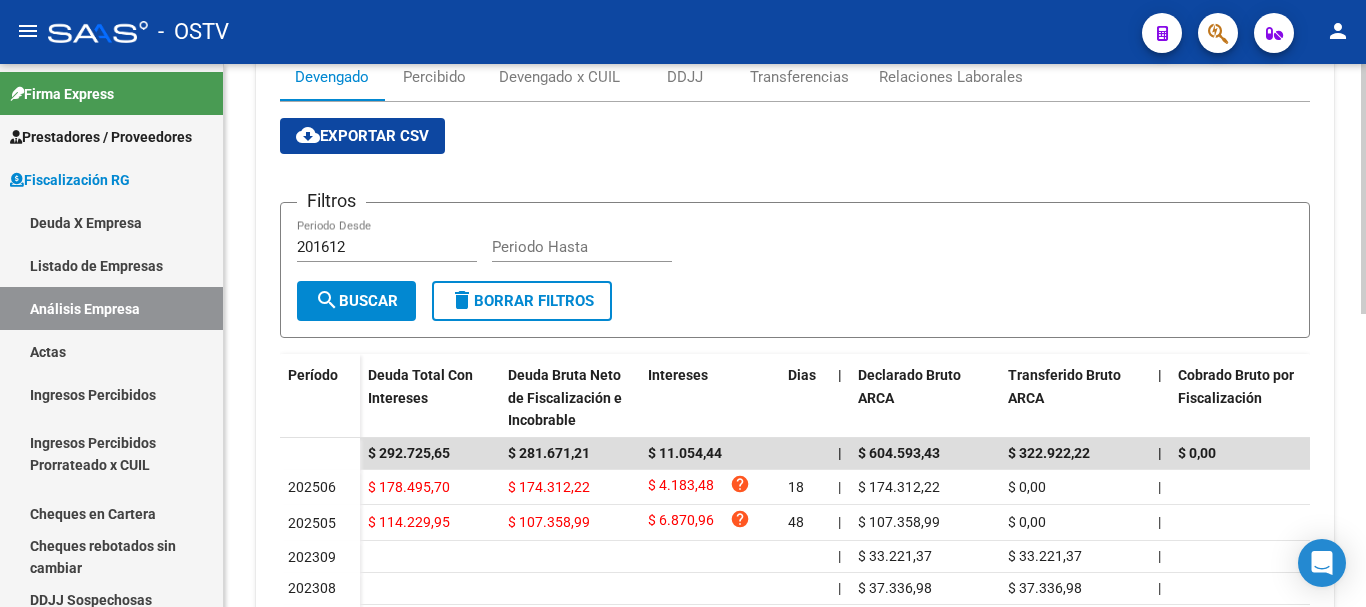 scroll, scrollTop: 0, scrollLeft: 0, axis: both 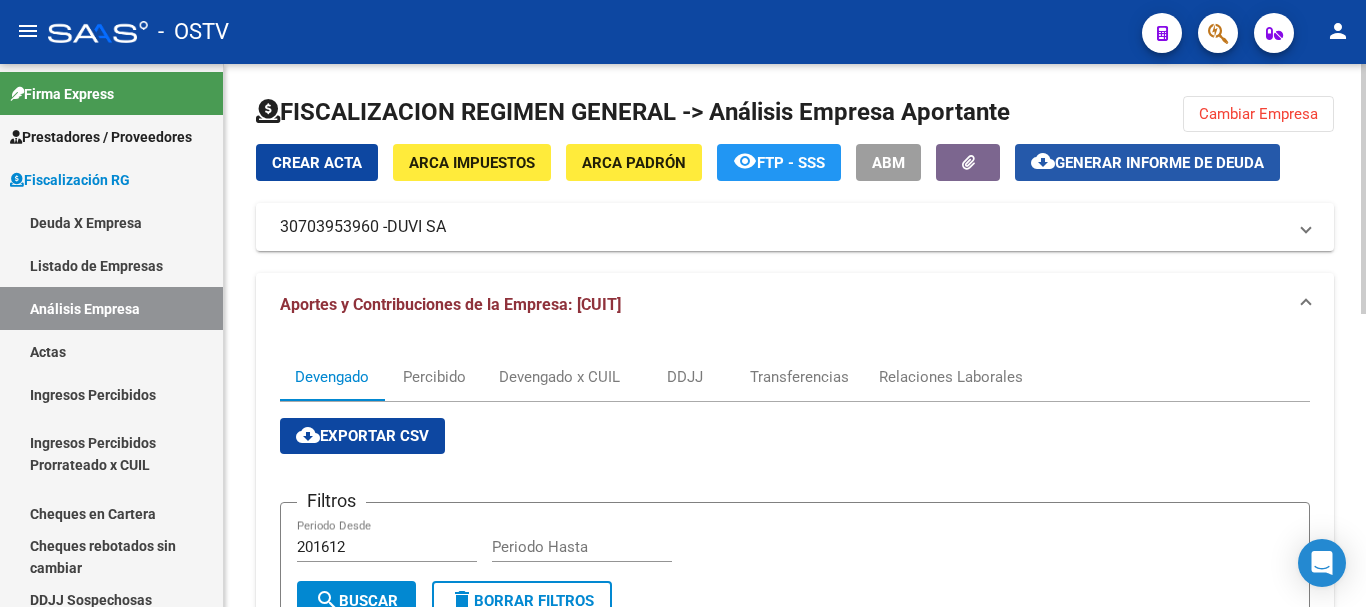 click on "Generar informe de deuda" 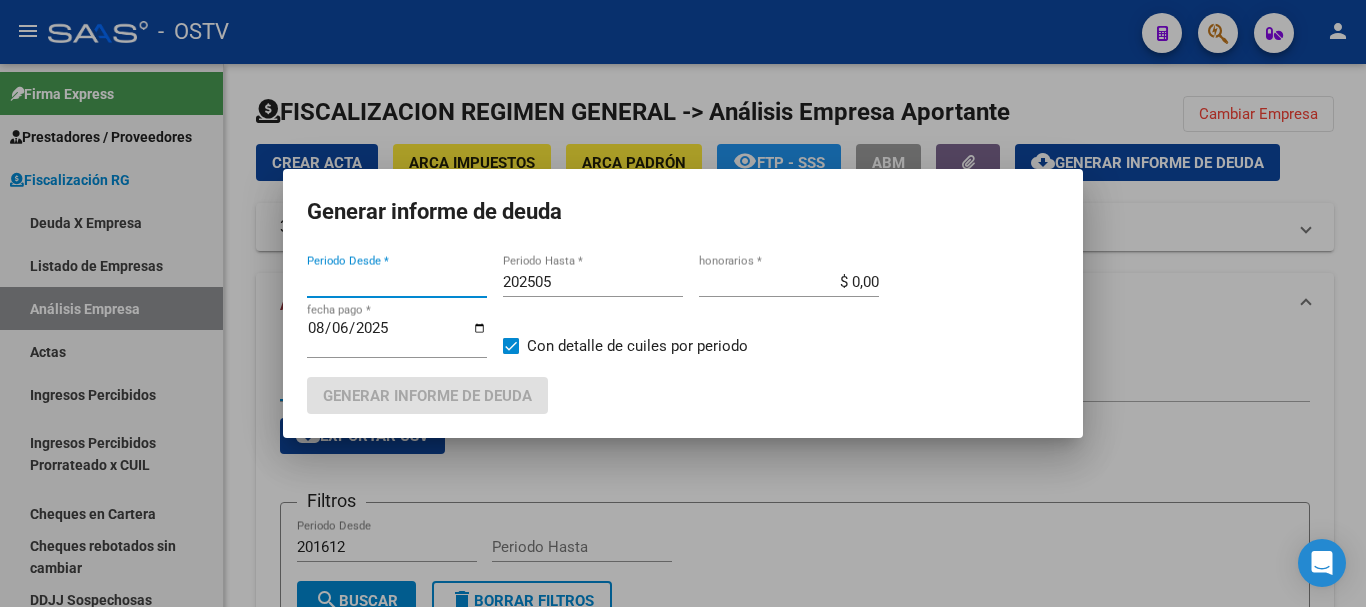 type on "201612" 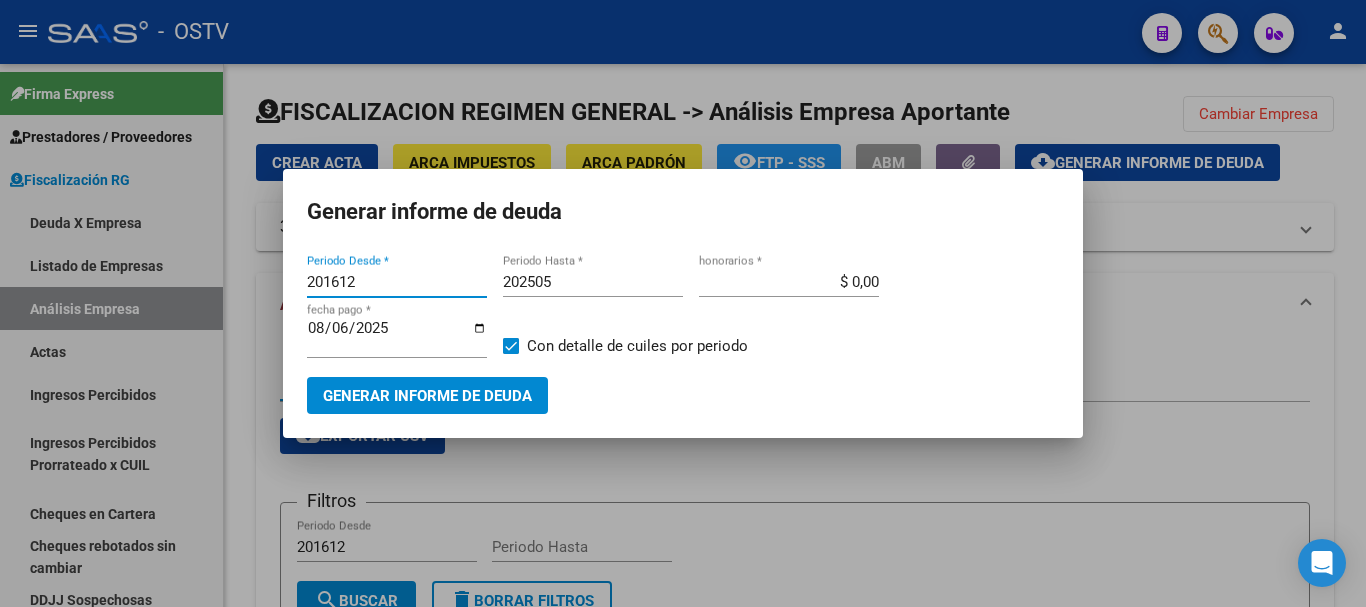 drag, startPoint x: 638, startPoint y: 295, endPoint x: 634, endPoint y: 280, distance: 15.524175 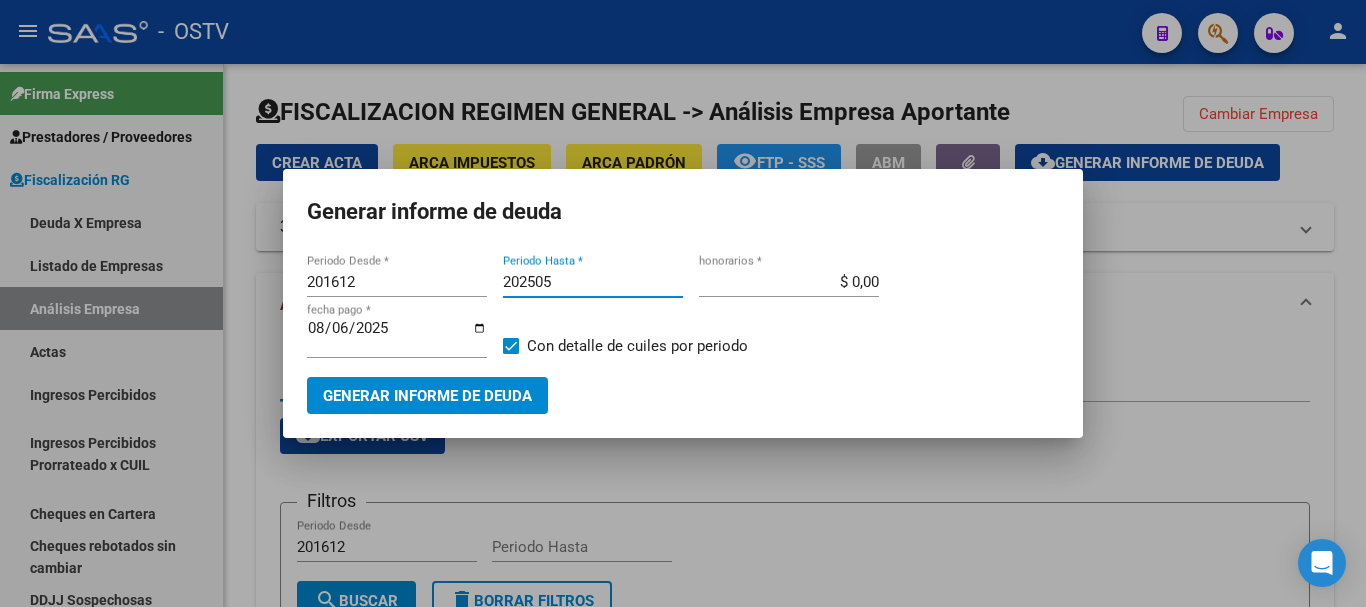 click on "202505" at bounding box center [593, 282] 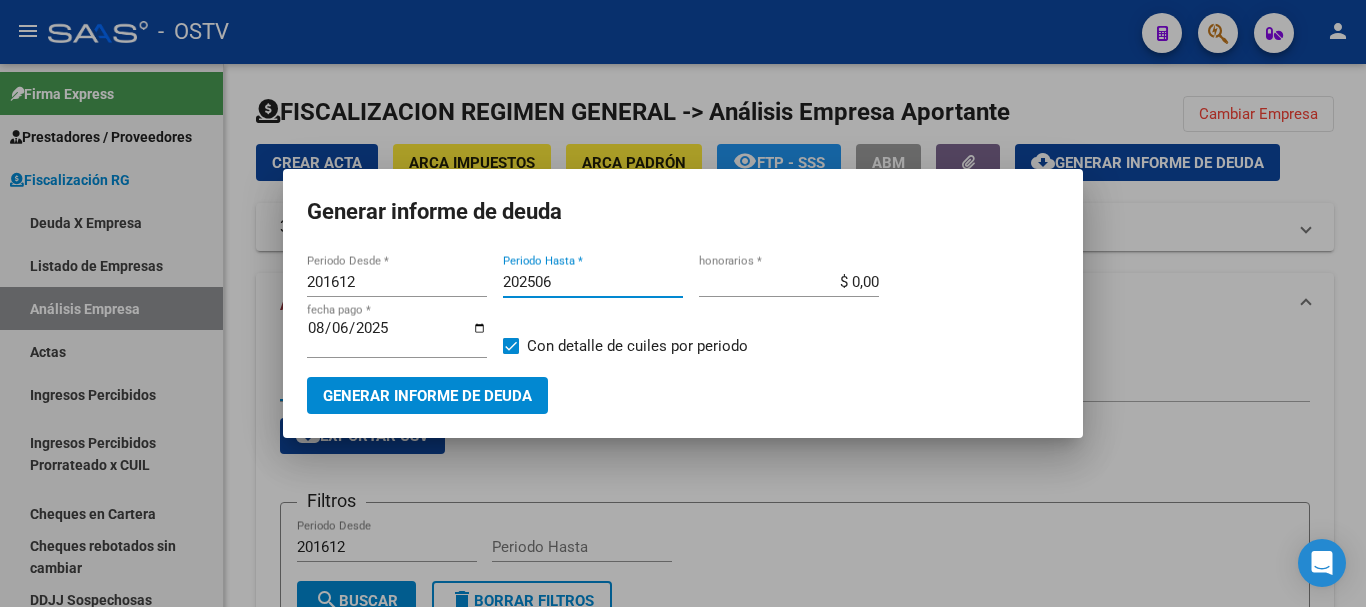 type on "202506" 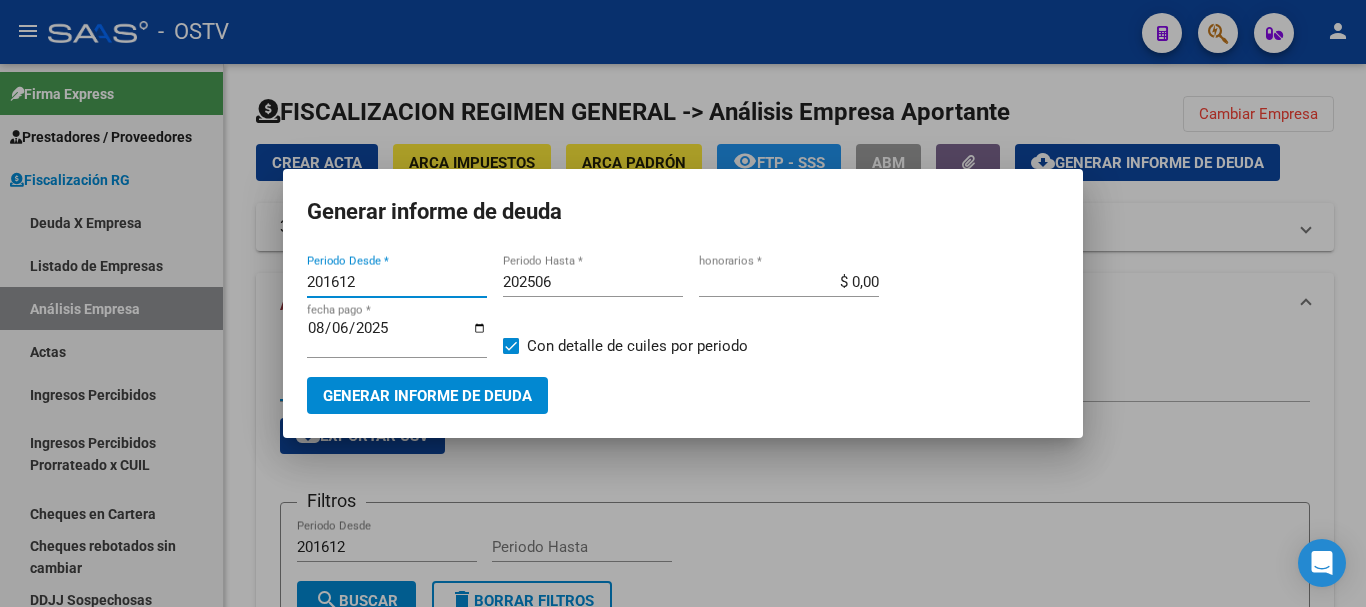 drag, startPoint x: 348, startPoint y: 275, endPoint x: 0, endPoint y: 322, distance: 351.15952 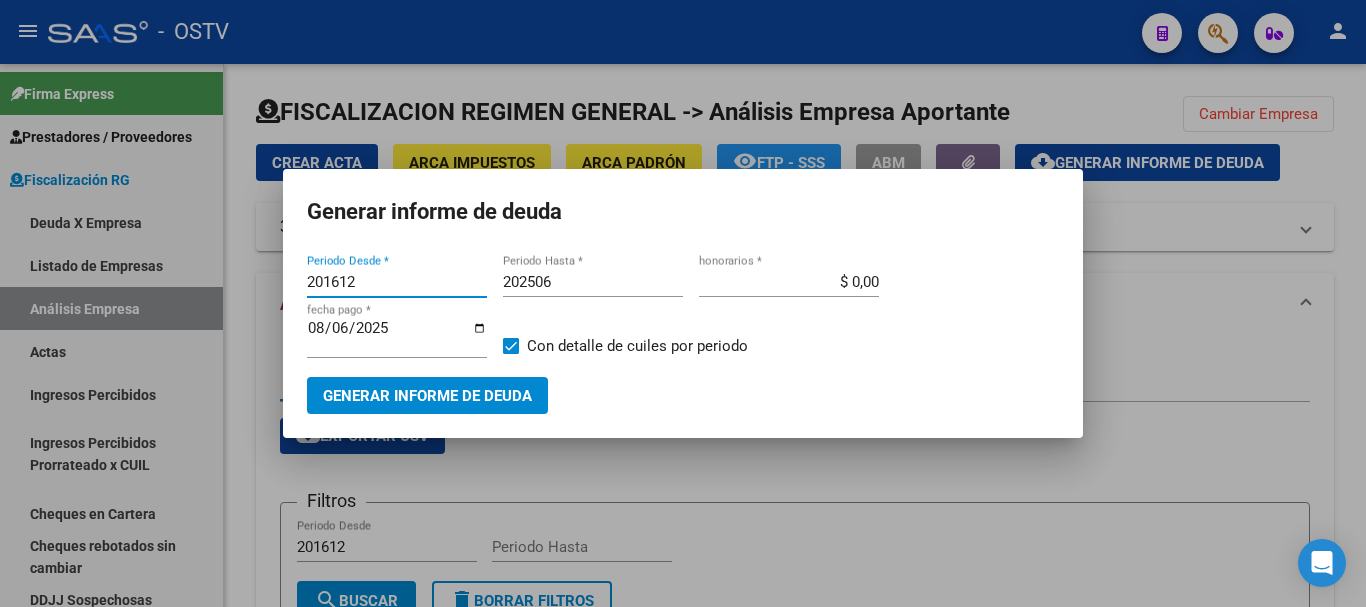 click on "Generar informe de deuda   201612 Periodo Desde *   202506 Periodo Hasta *   $ 0,00 honorarios *   2025-08-06 fecha pago *   Con detalle de cuiles por periodo  Generar informe de deuda" at bounding box center [683, 303] 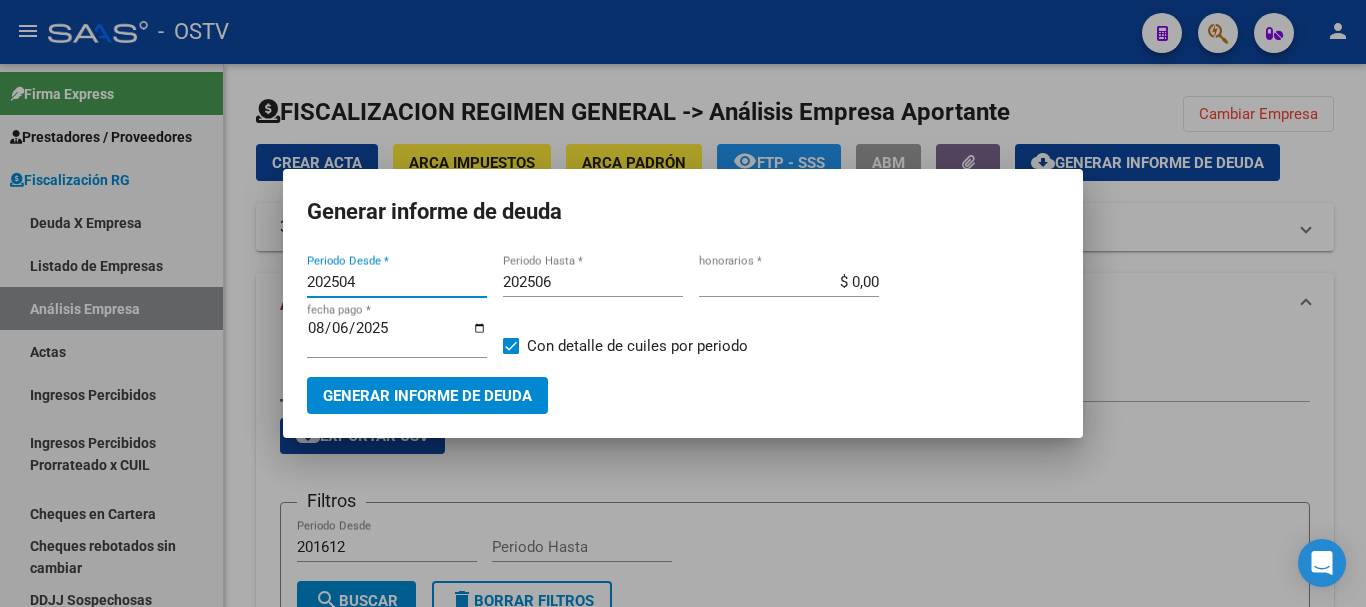 type on "202504" 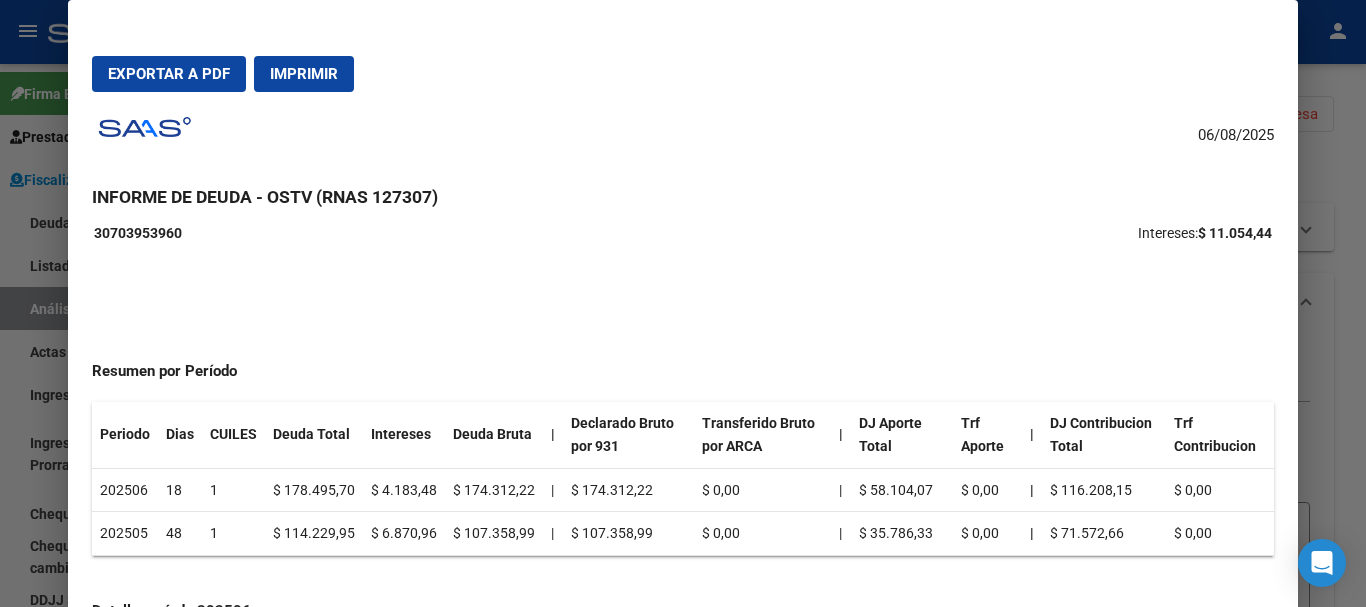 scroll, scrollTop: 0, scrollLeft: 0, axis: both 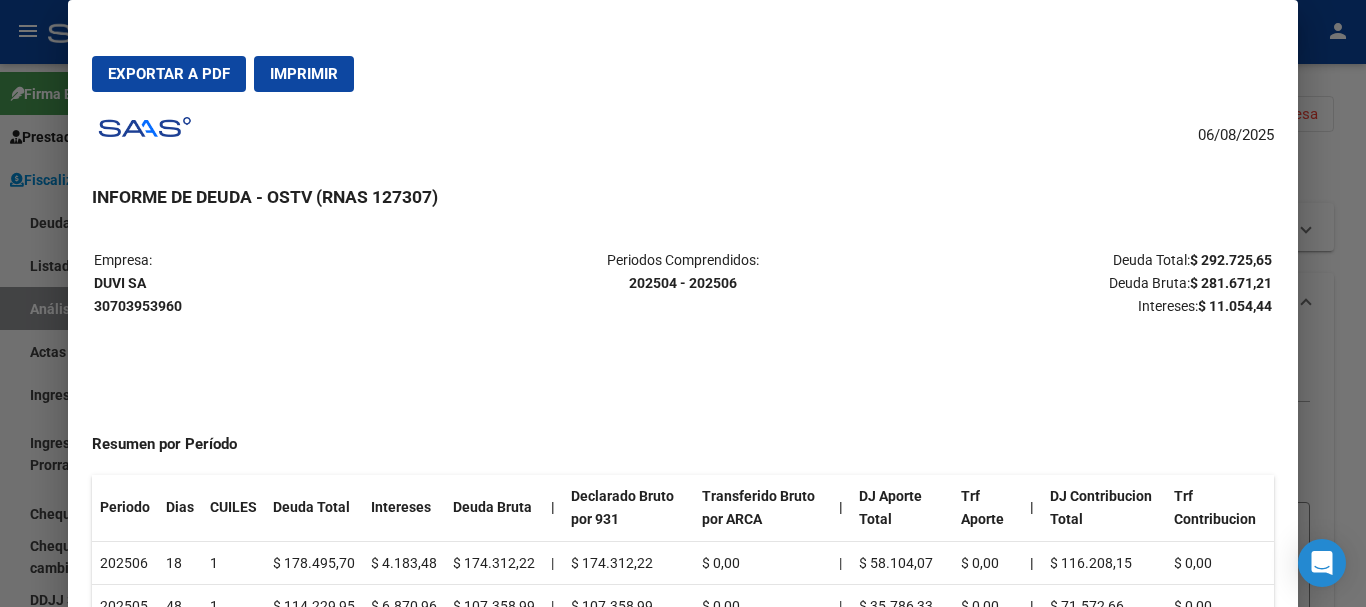 click on "Exportar a PDF" at bounding box center (169, 74) 